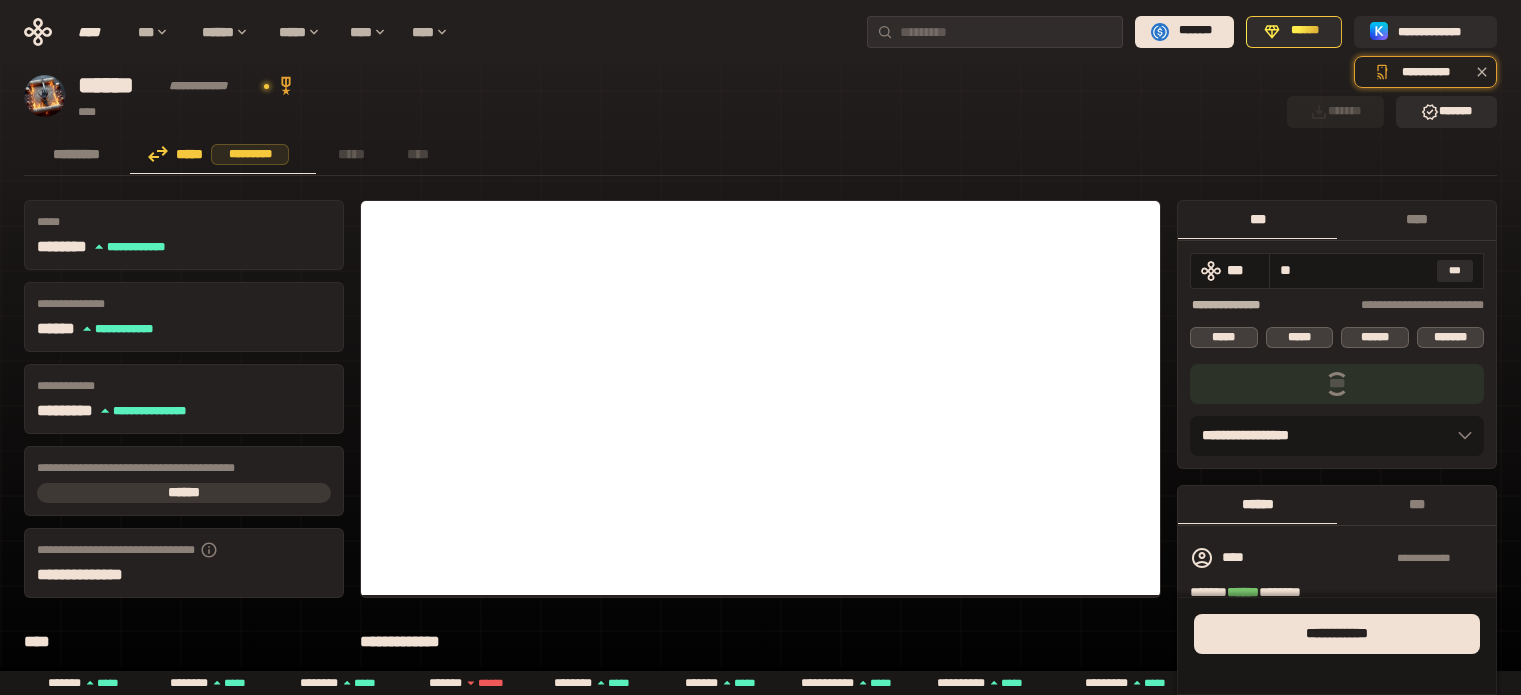 scroll, scrollTop: 0, scrollLeft: 0, axis: both 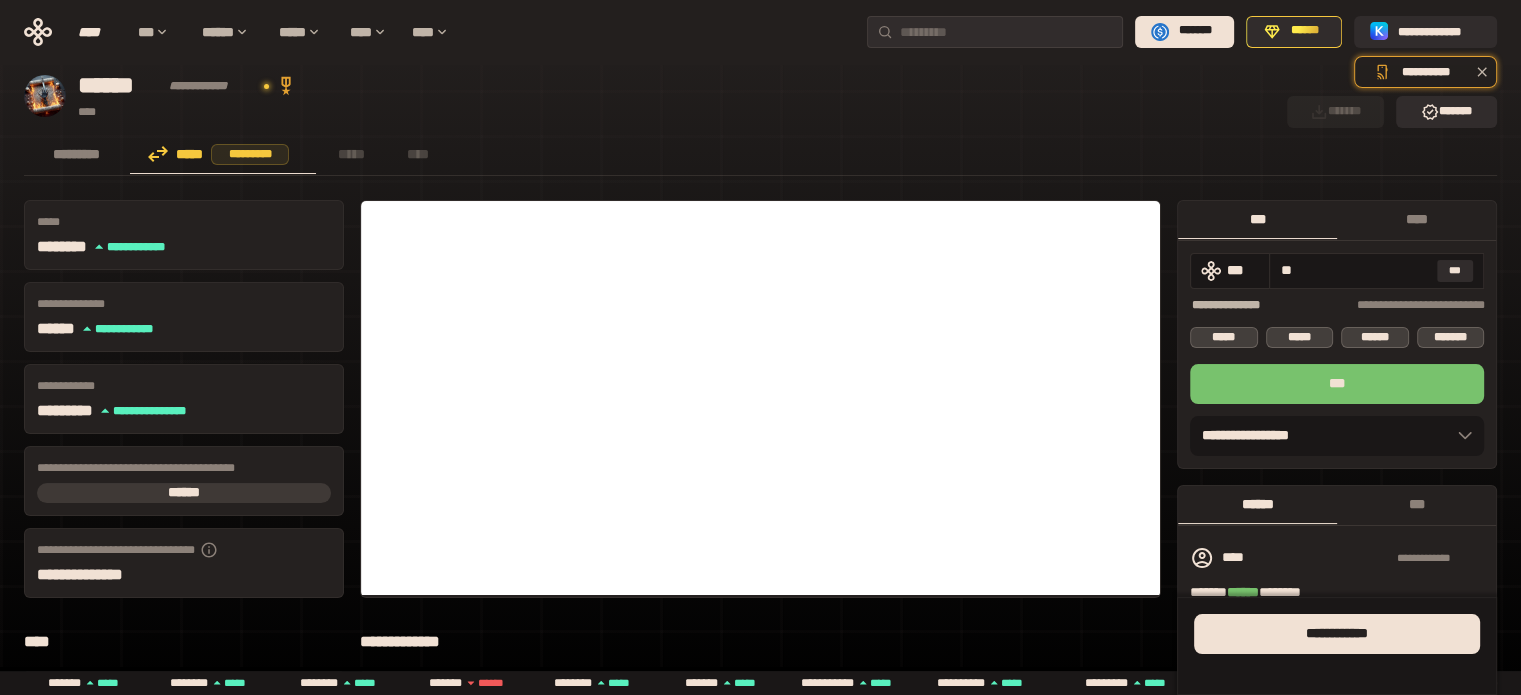 type on "**" 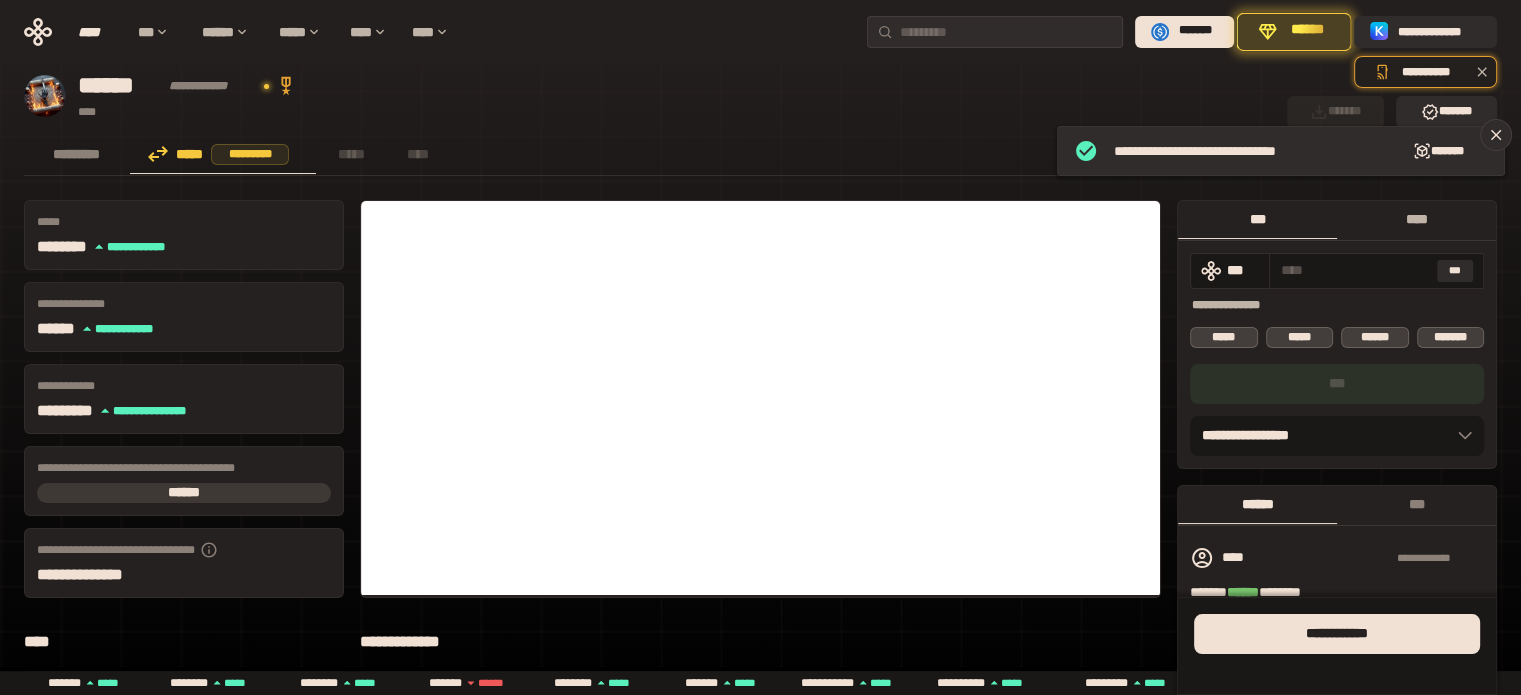 click on "****" at bounding box center (1416, 219) 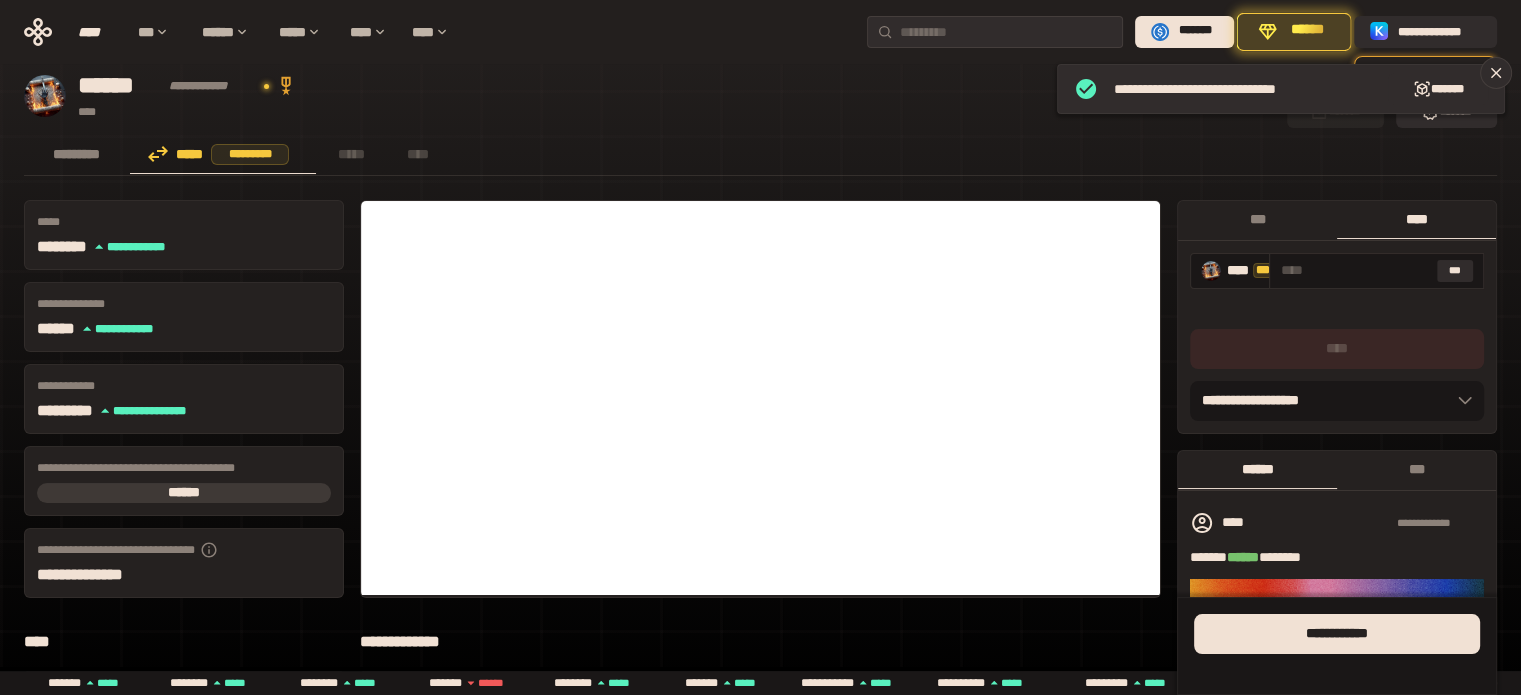 click on "***" at bounding box center (1455, 271) 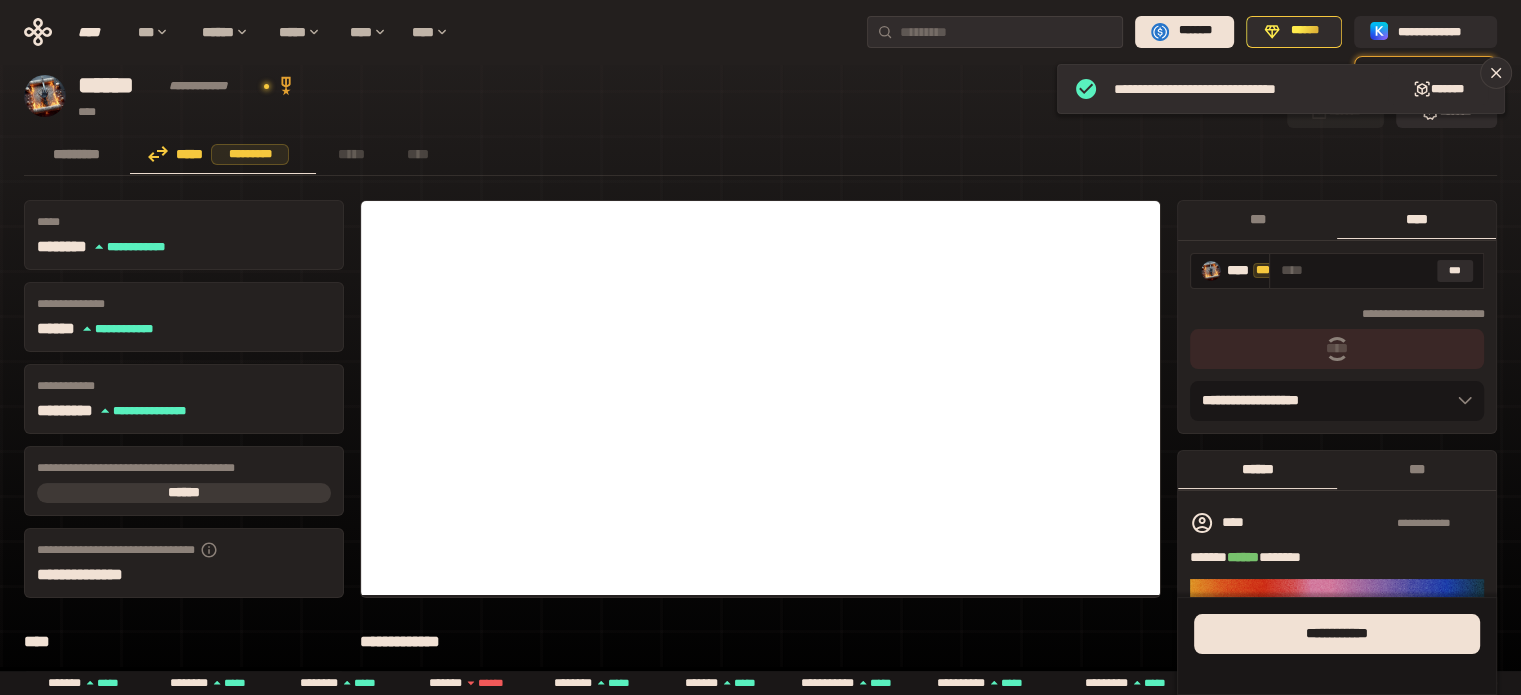 type on "**********" 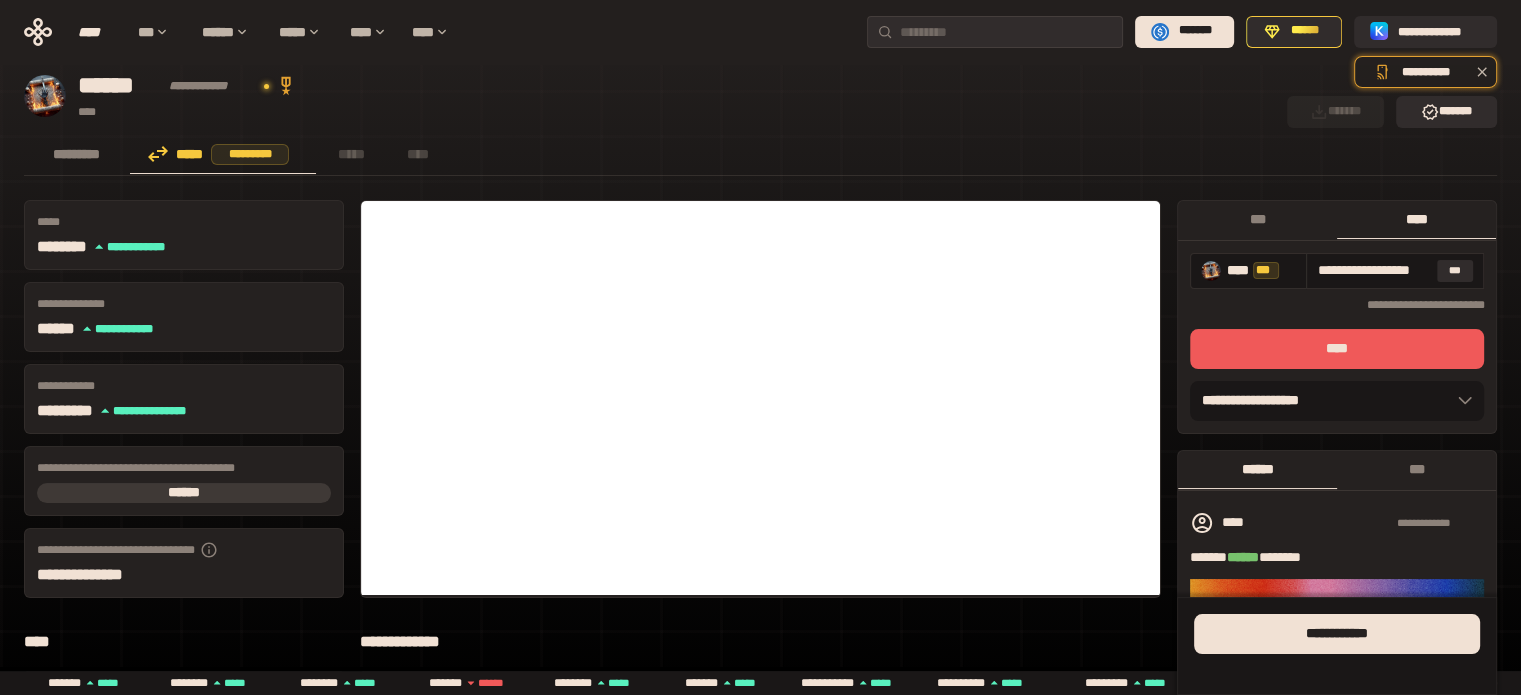 click on "****" at bounding box center [1337, 349] 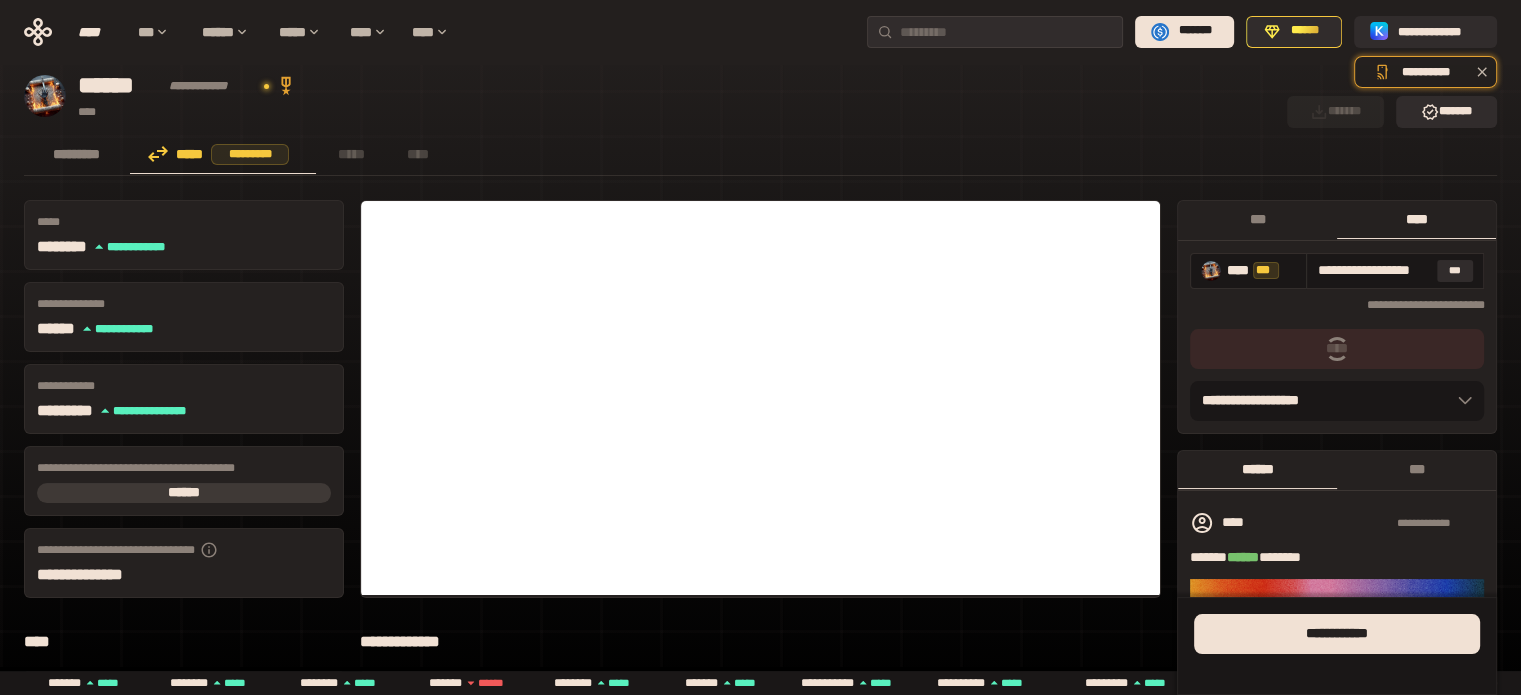 click at bounding box center [1337, 349] 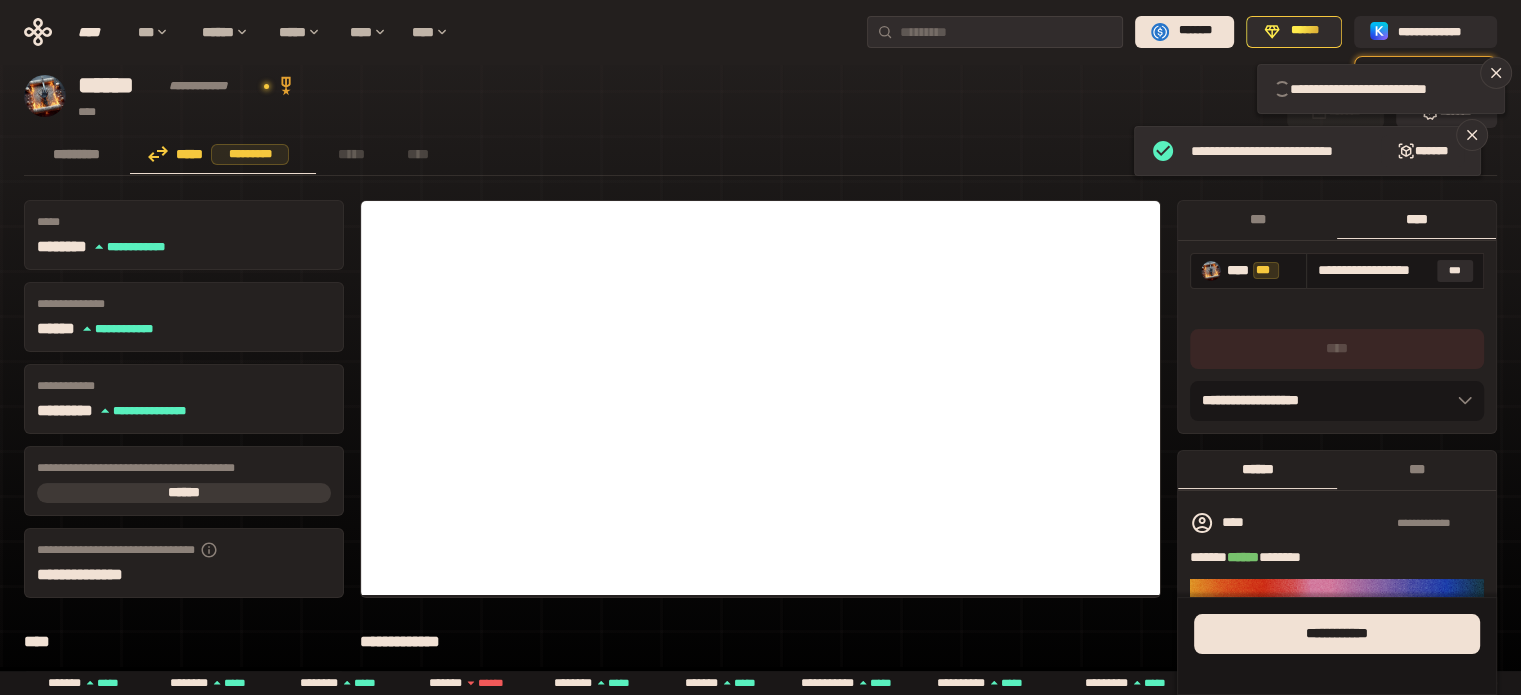 type 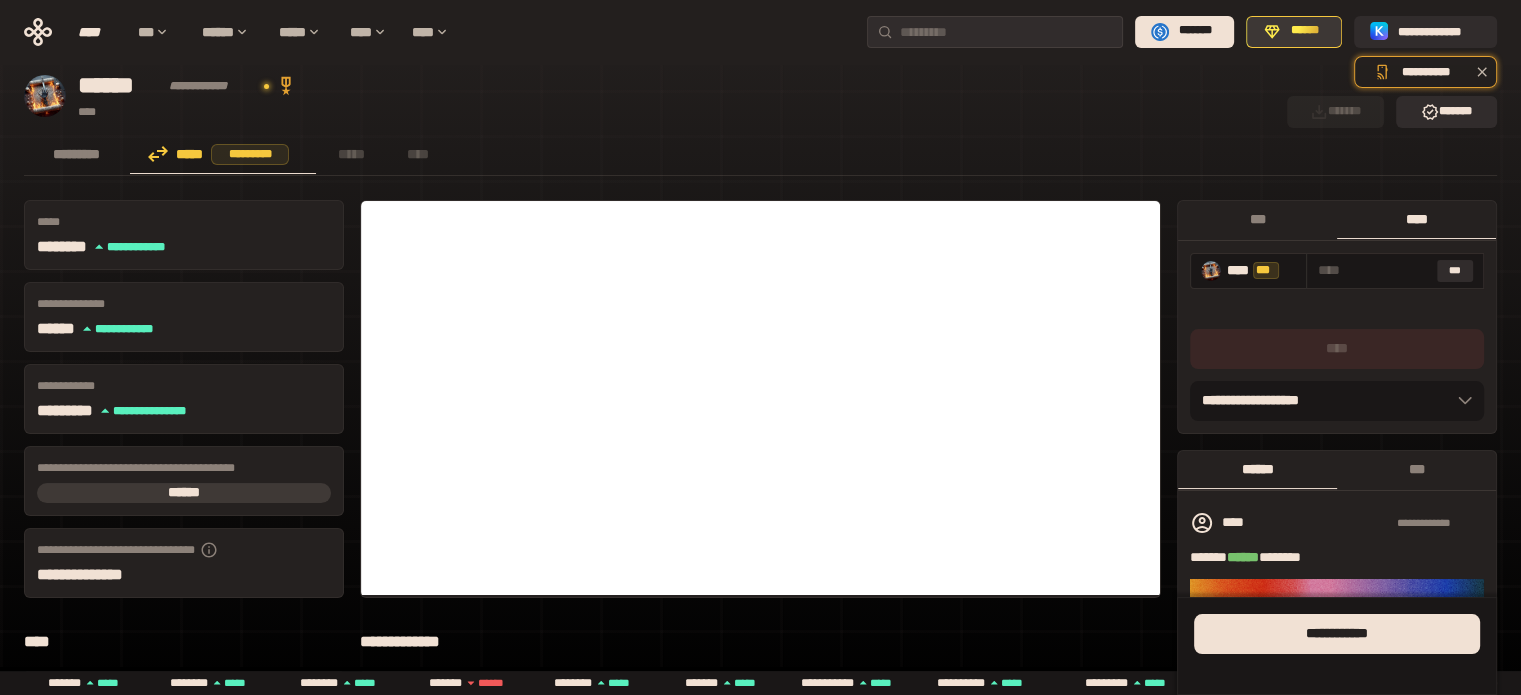 click on "******" at bounding box center (1305, 31) 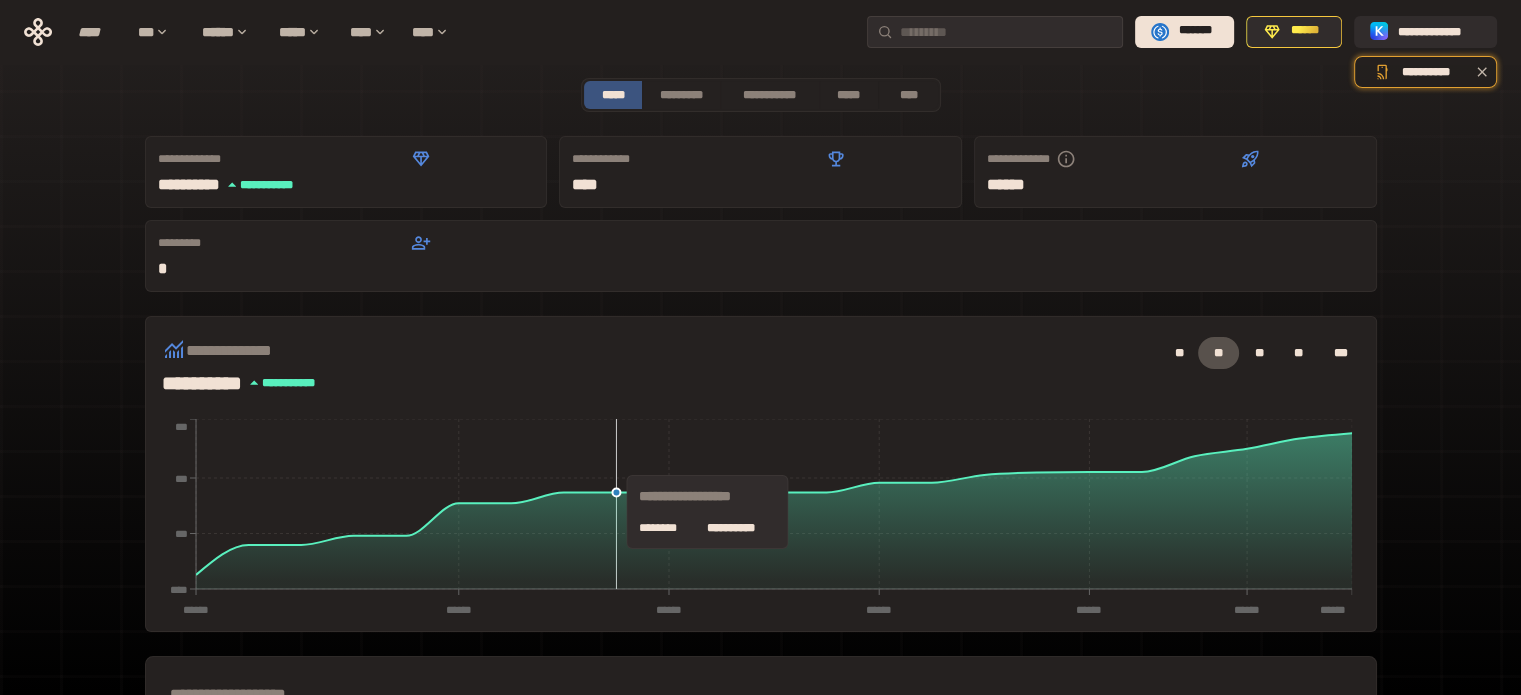 scroll, scrollTop: 9, scrollLeft: 0, axis: vertical 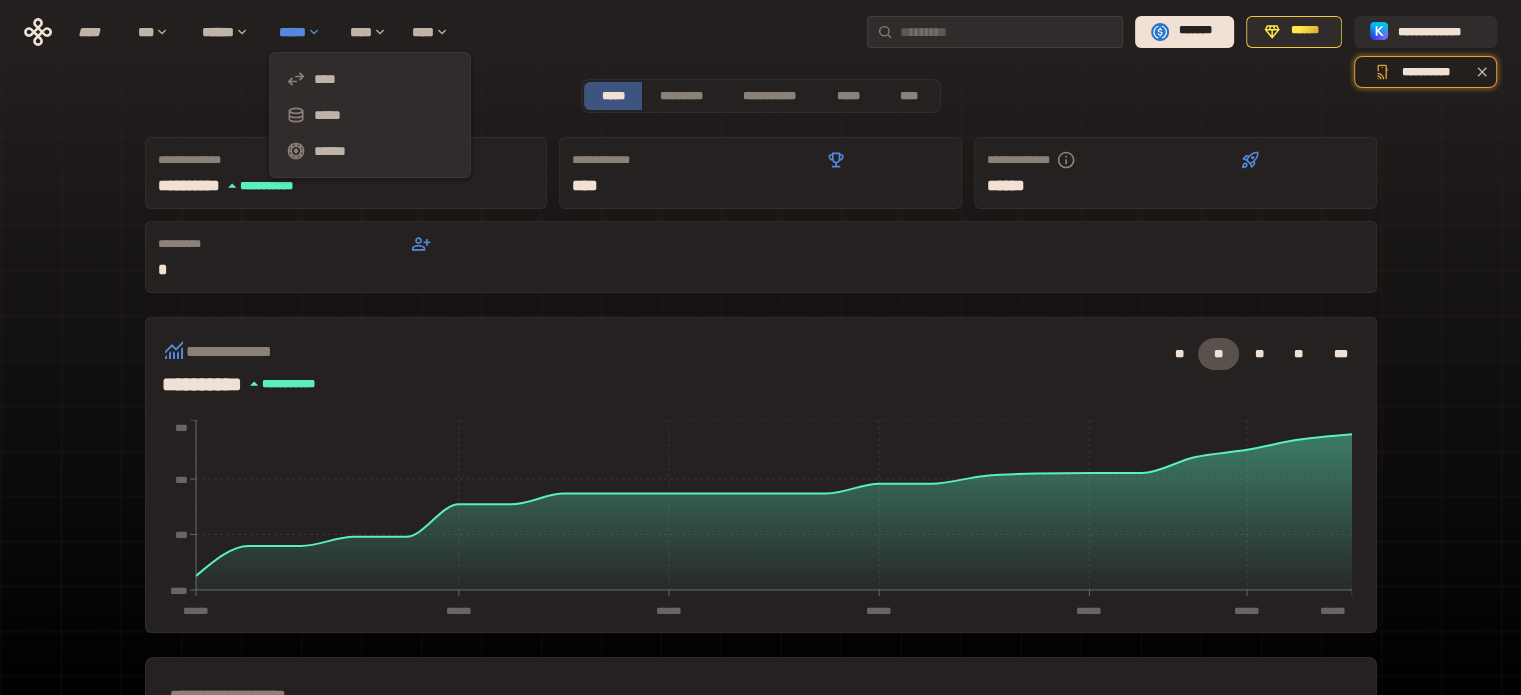 click on "*****" at bounding box center [304, 32] 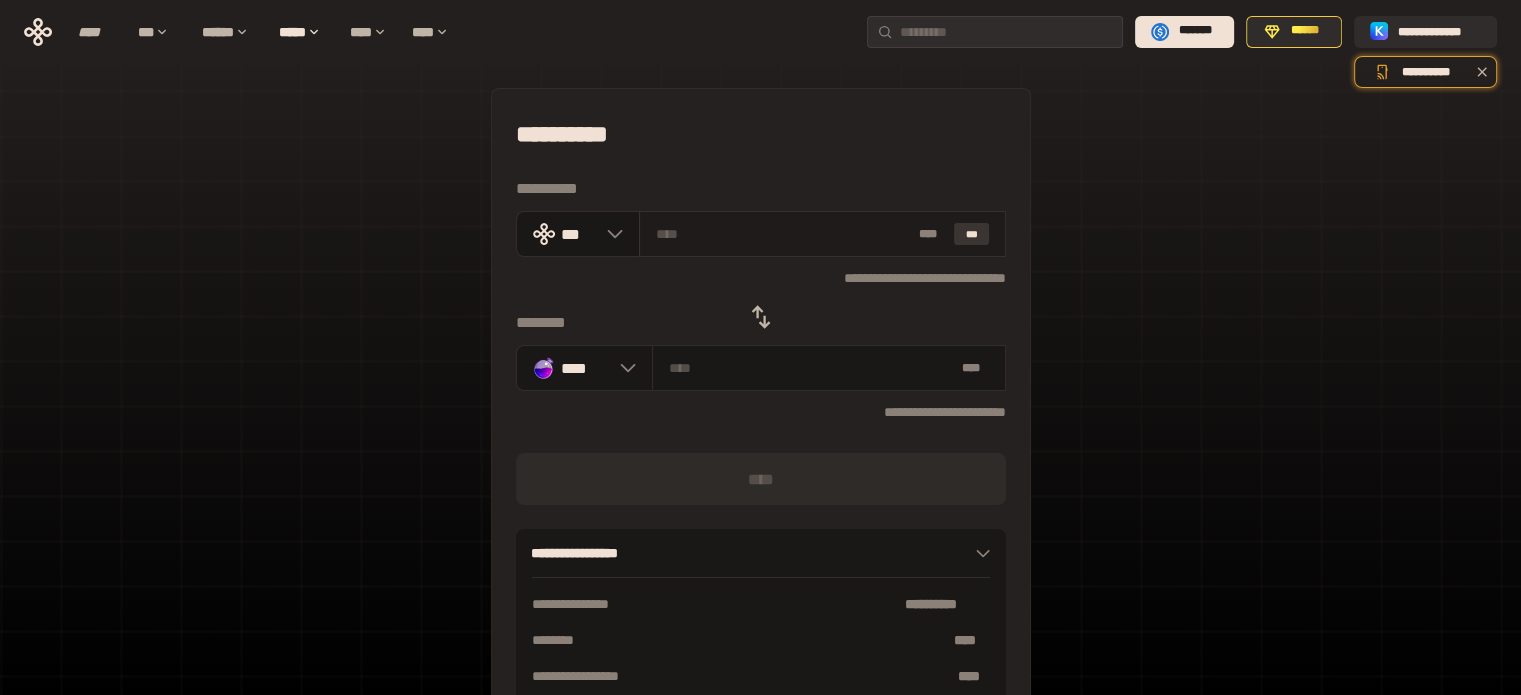 click on "***" at bounding box center [972, 234] 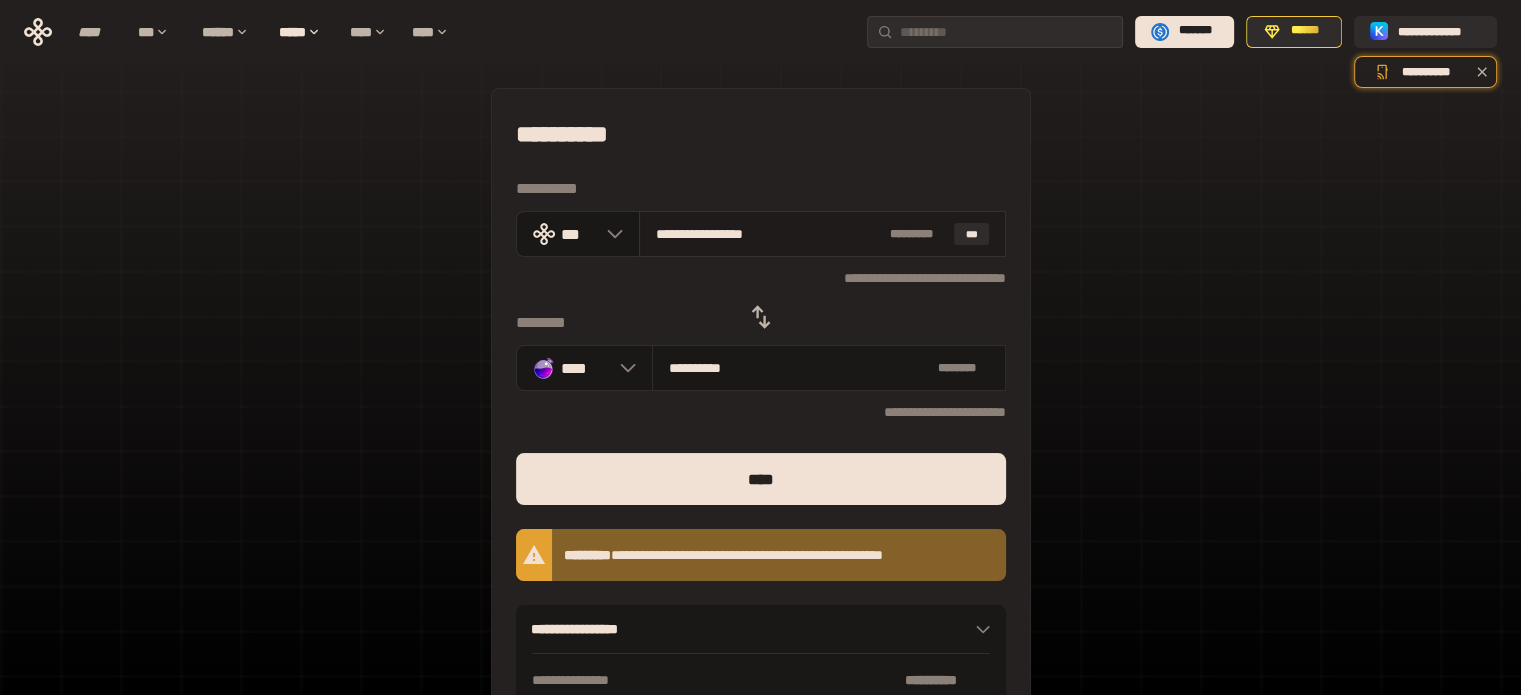 click on "**********" at bounding box center (822, 234) 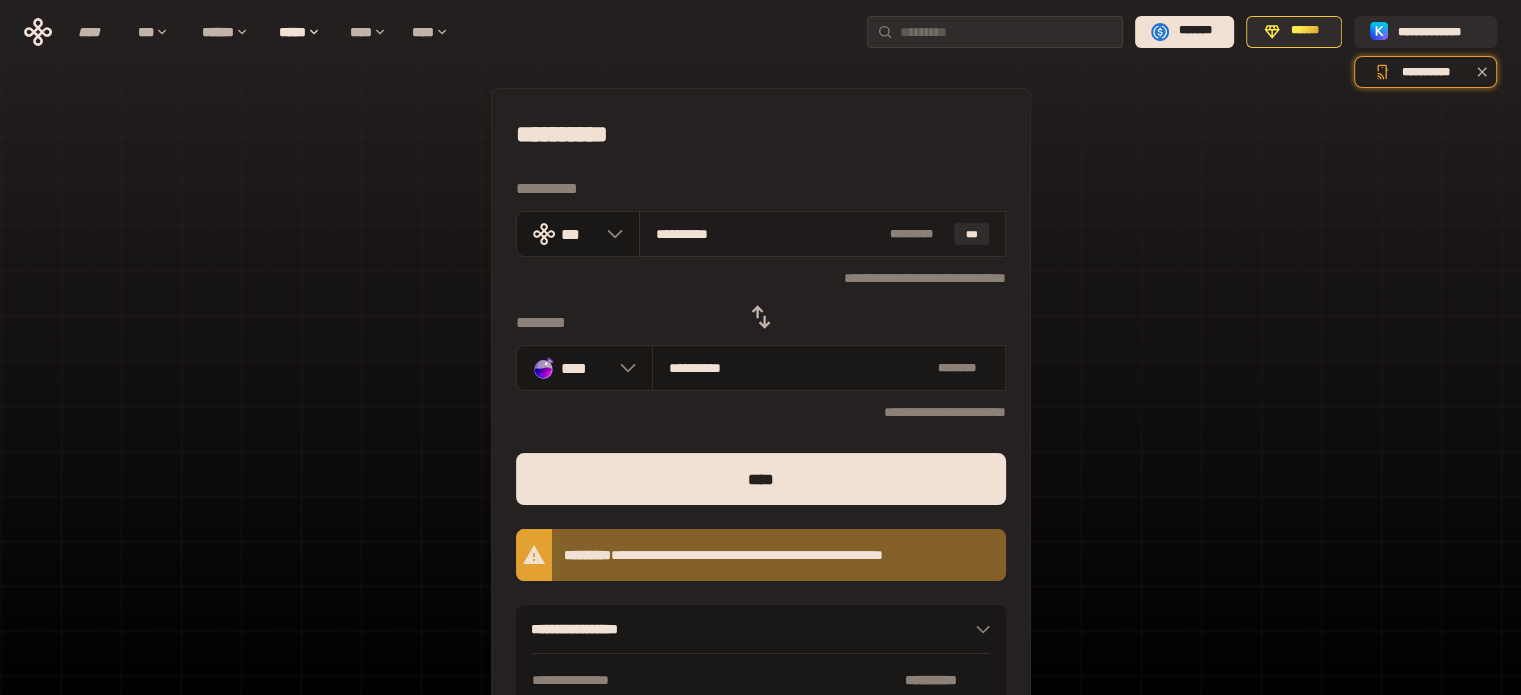 type on "*********" 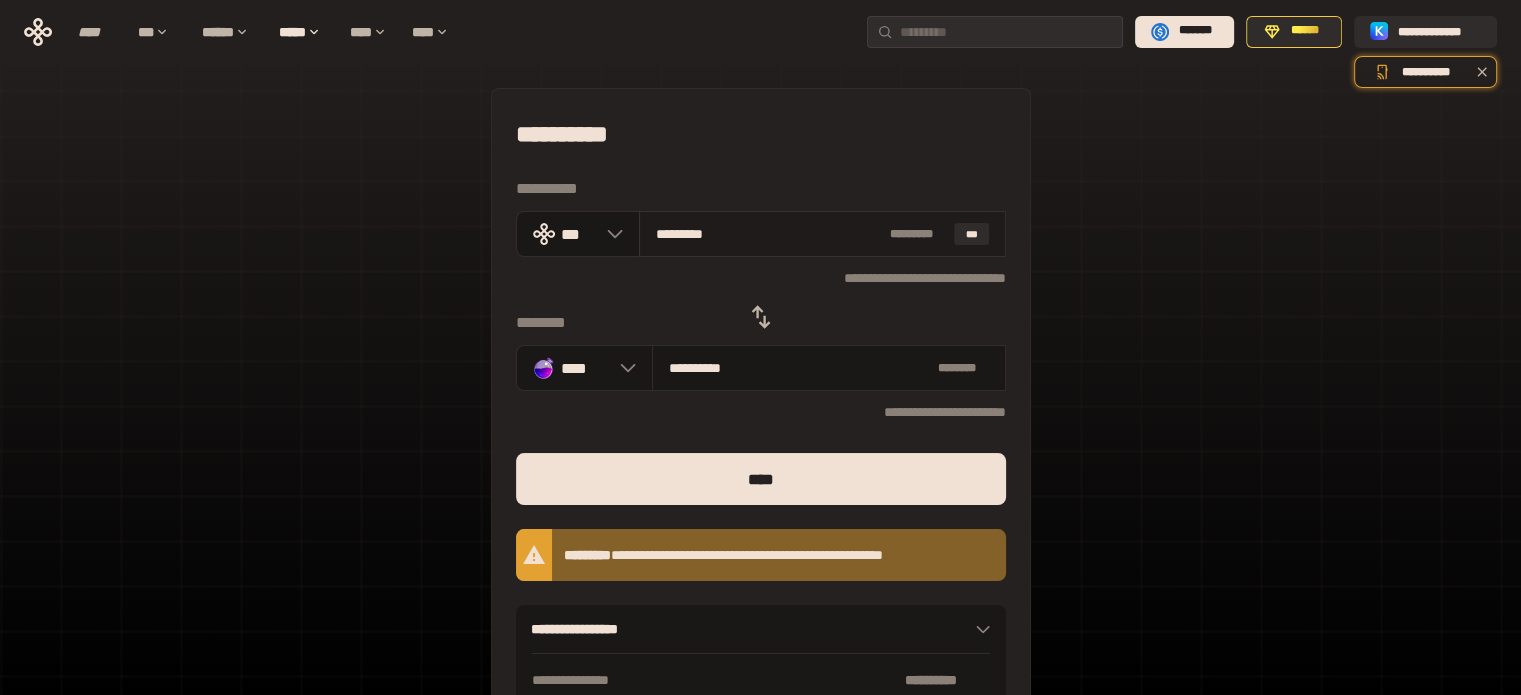 type on "**********" 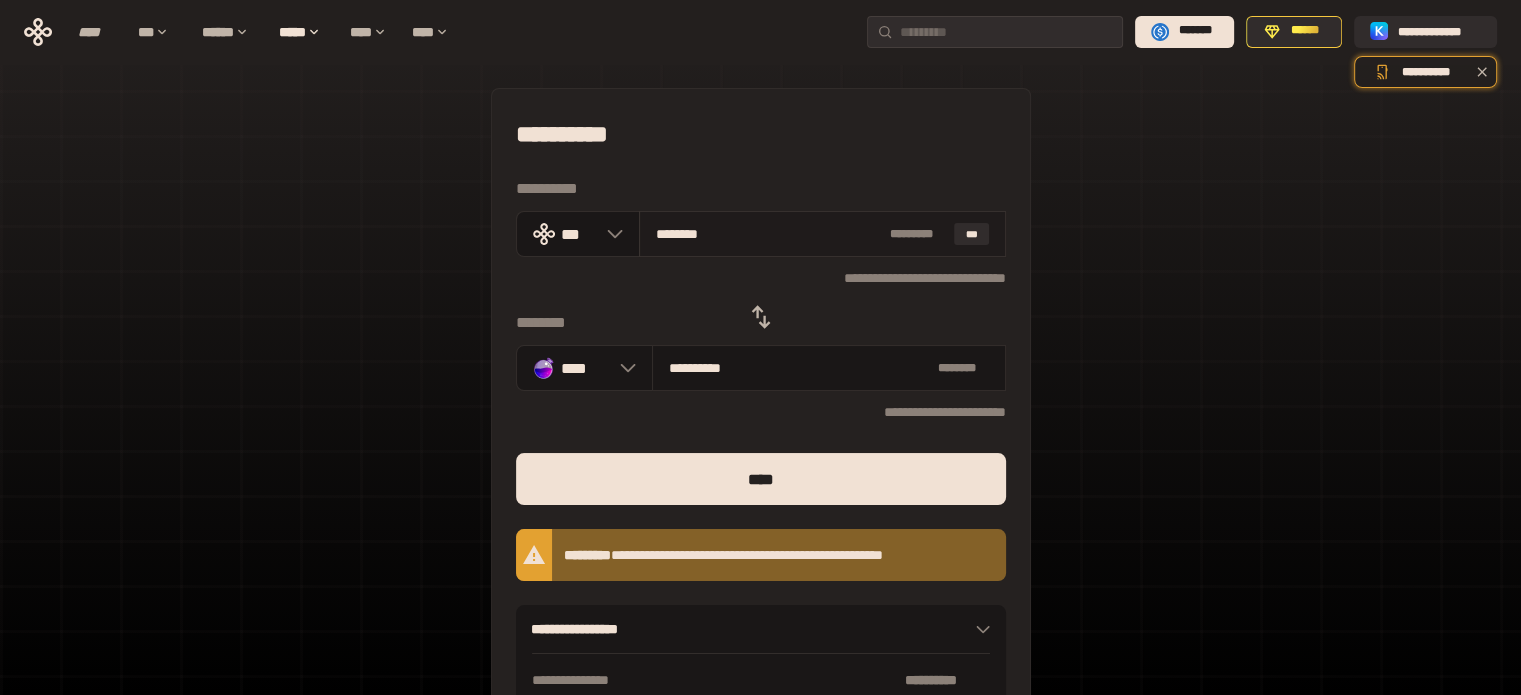 type on "**********" 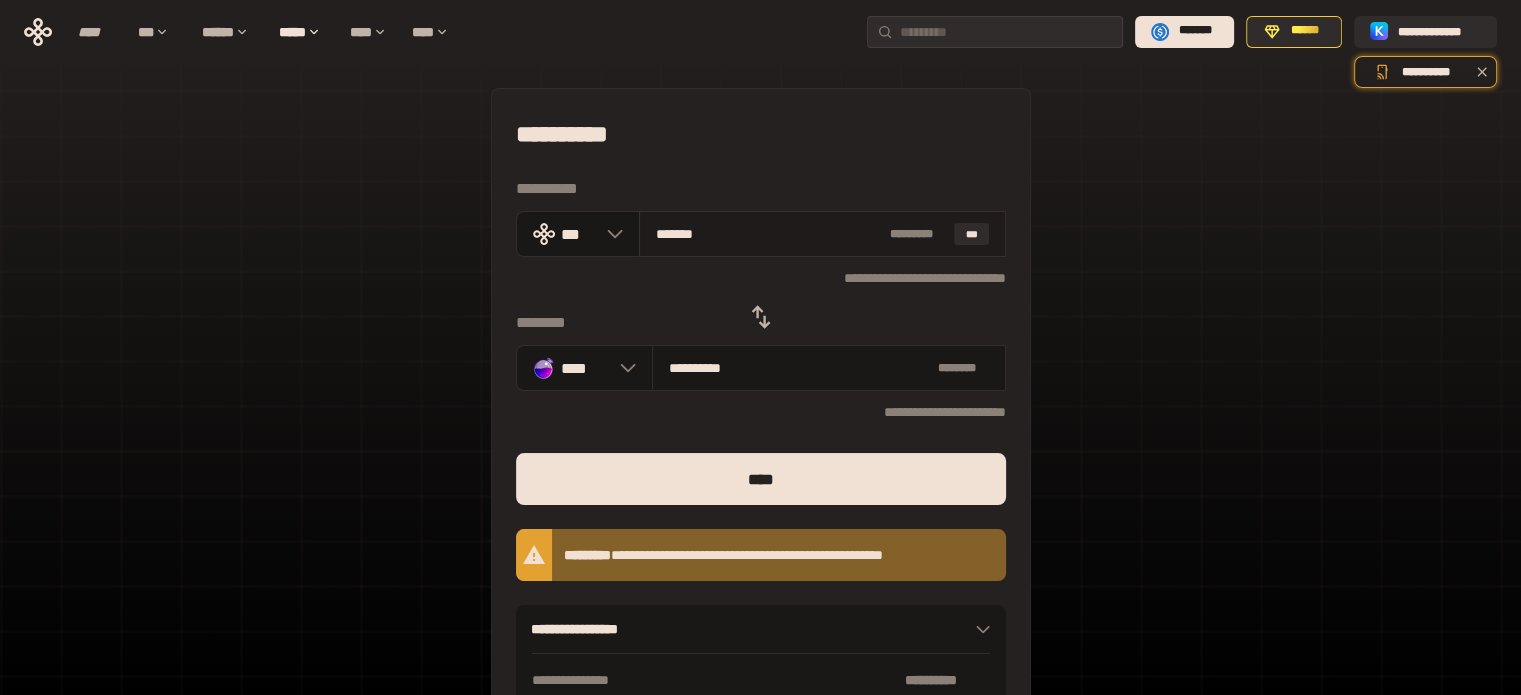 type on "**********" 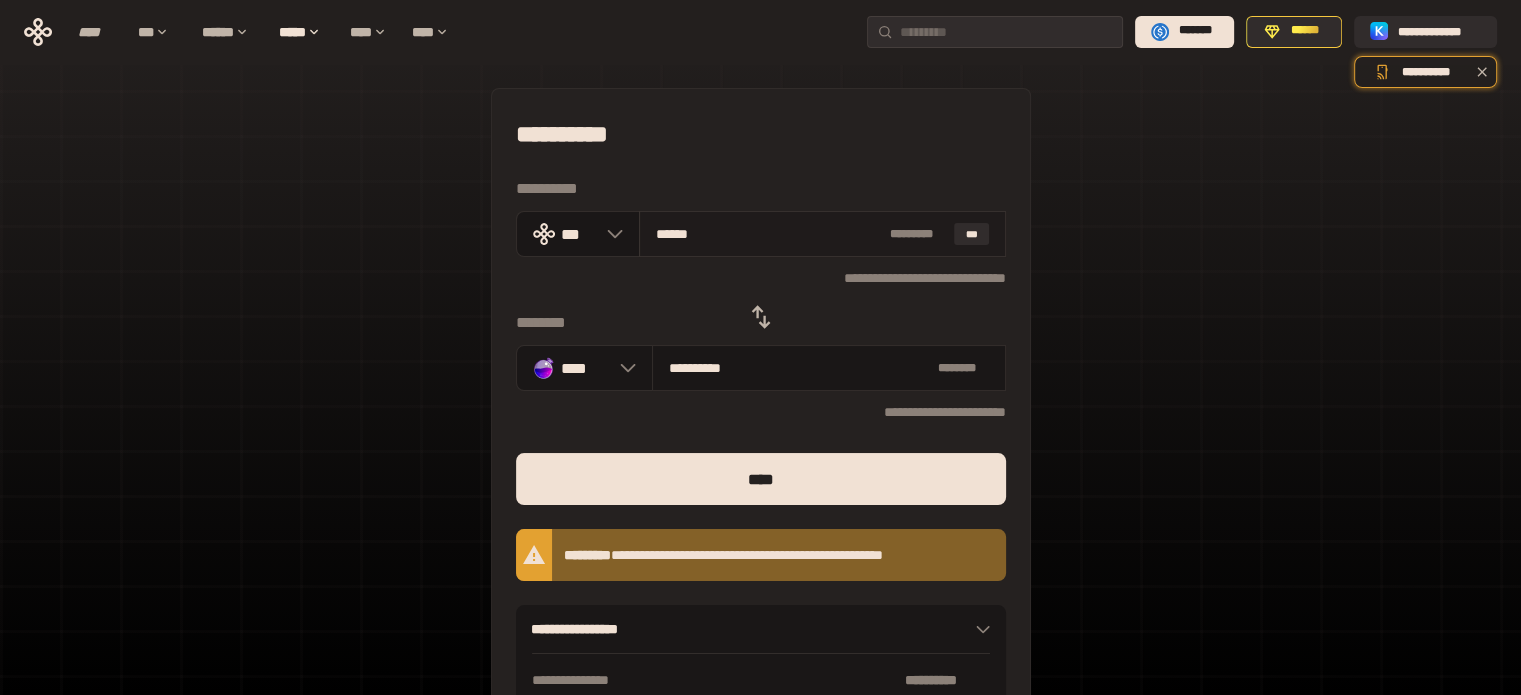 type on "**********" 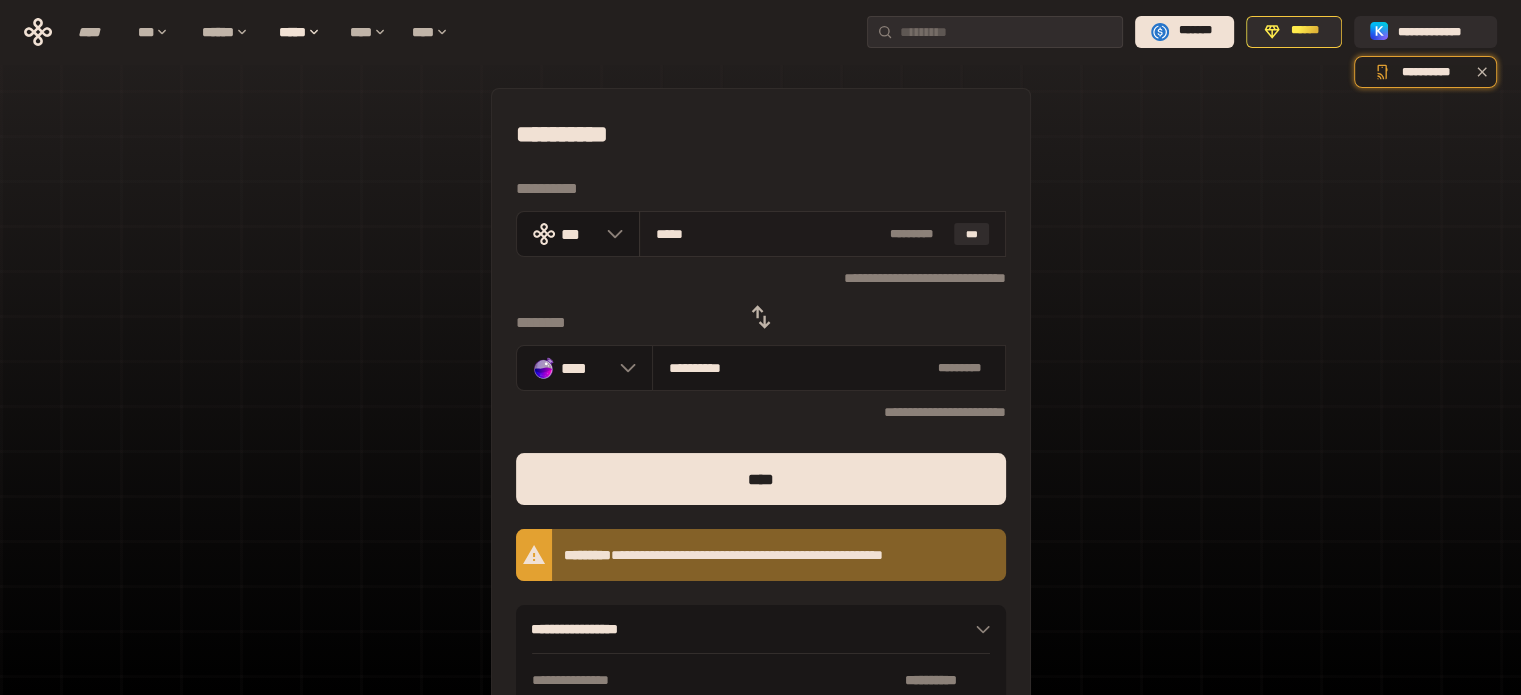 type on "**********" 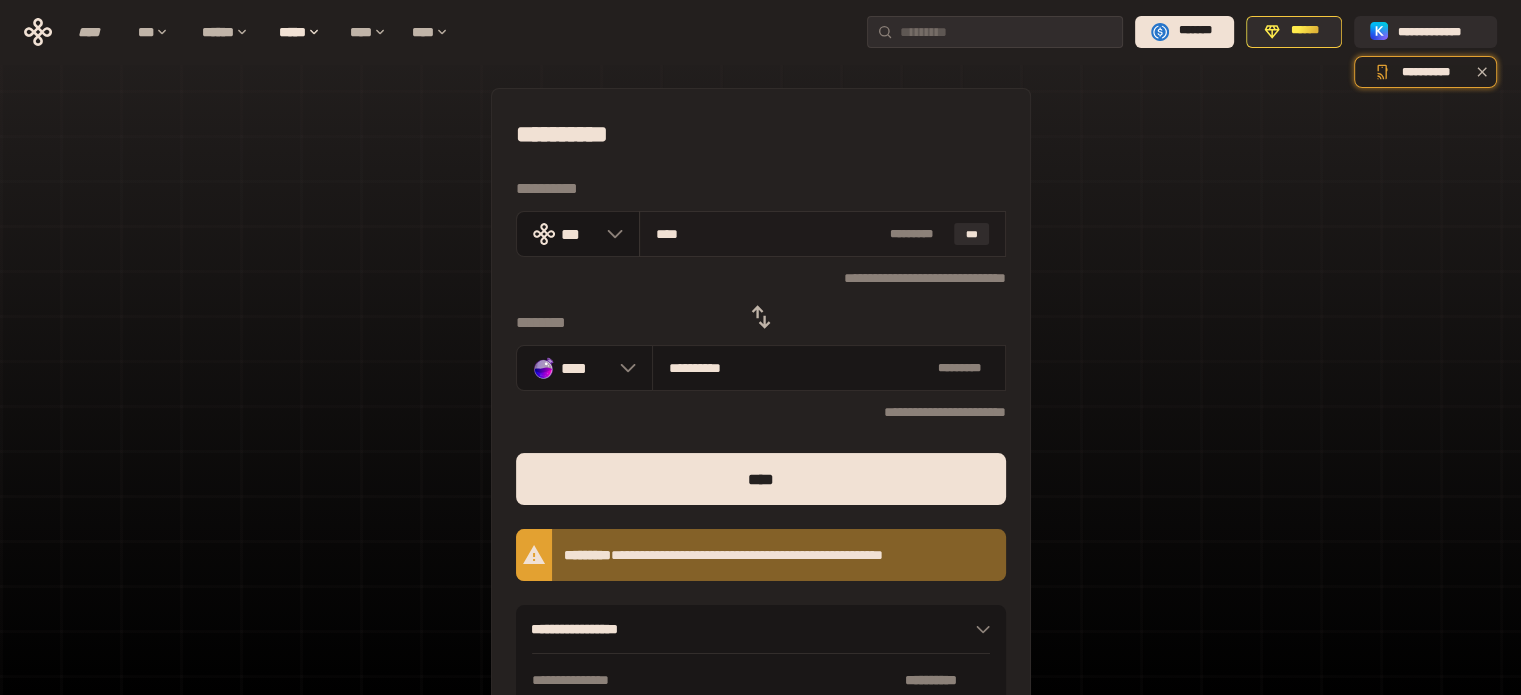 type on "**" 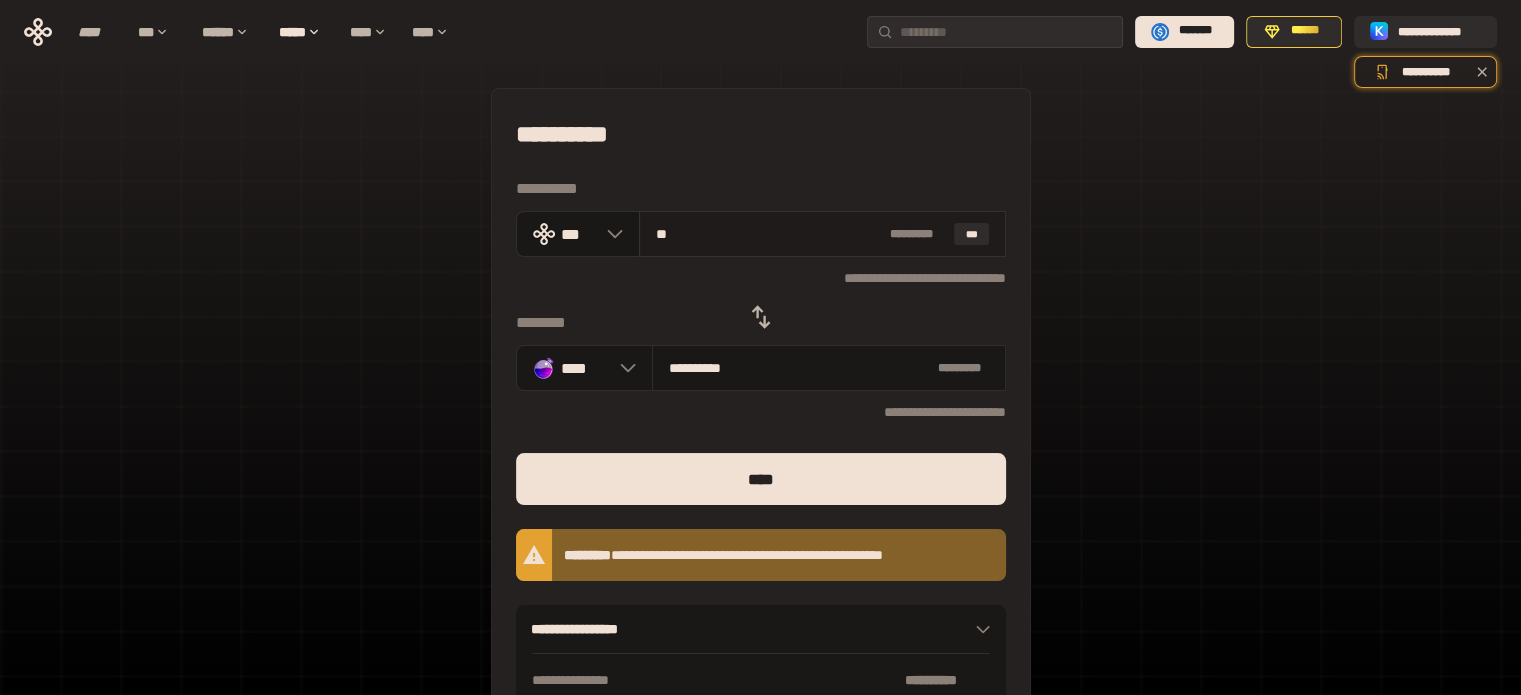 type on "*" 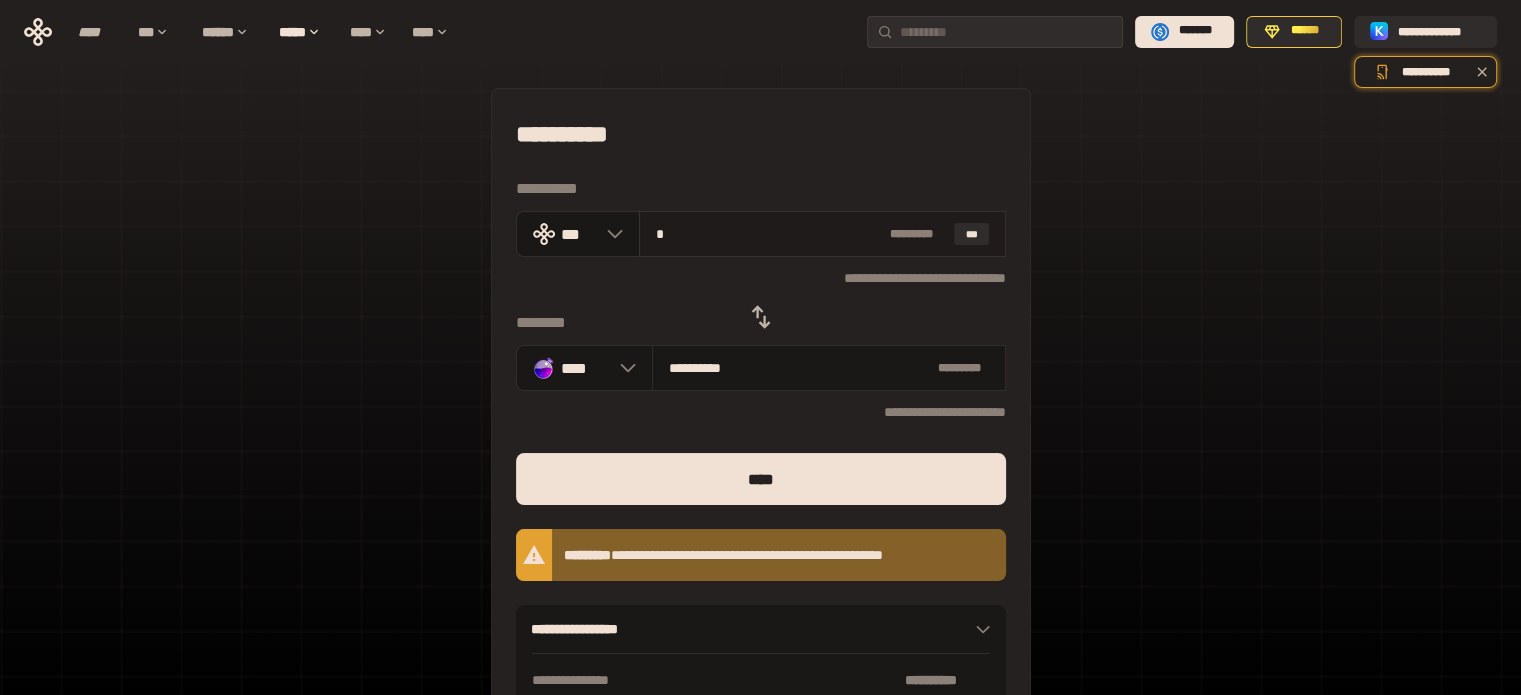 type on "*********" 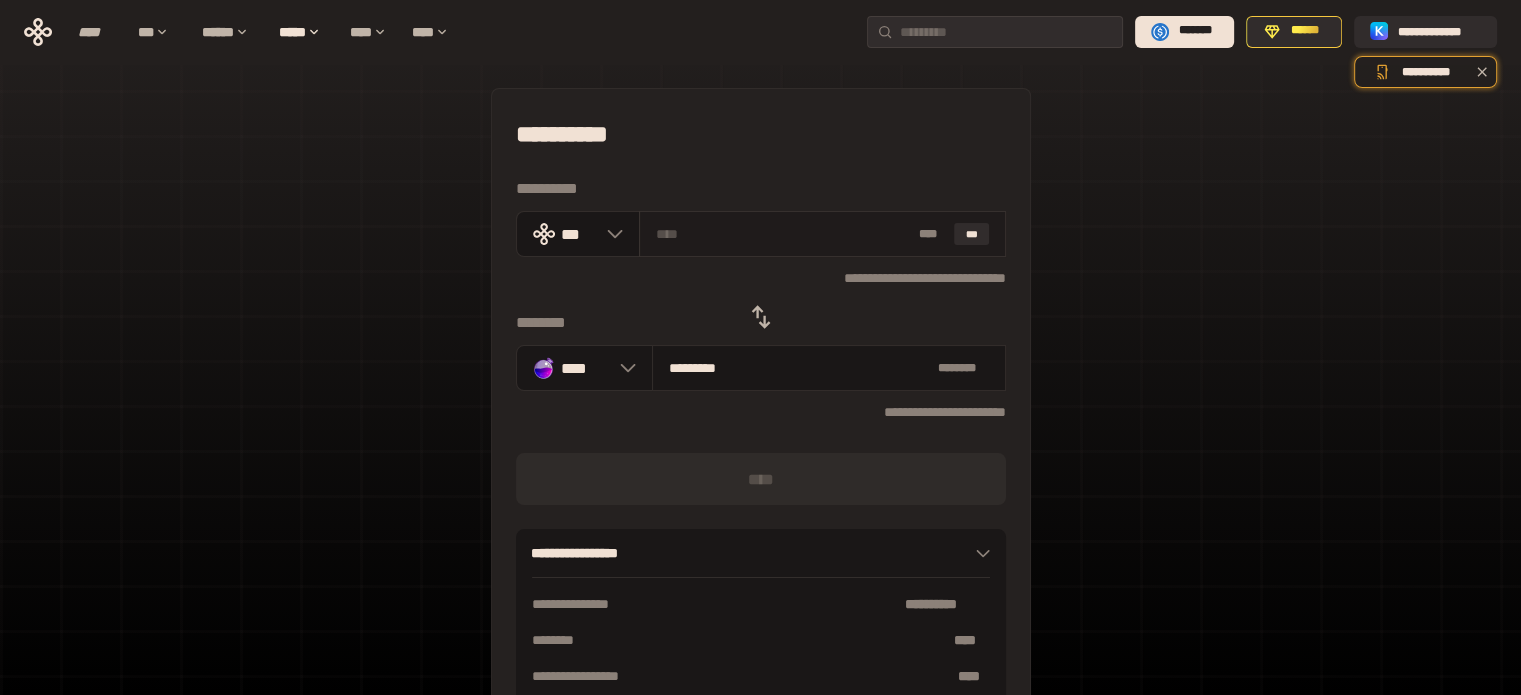 type on "*" 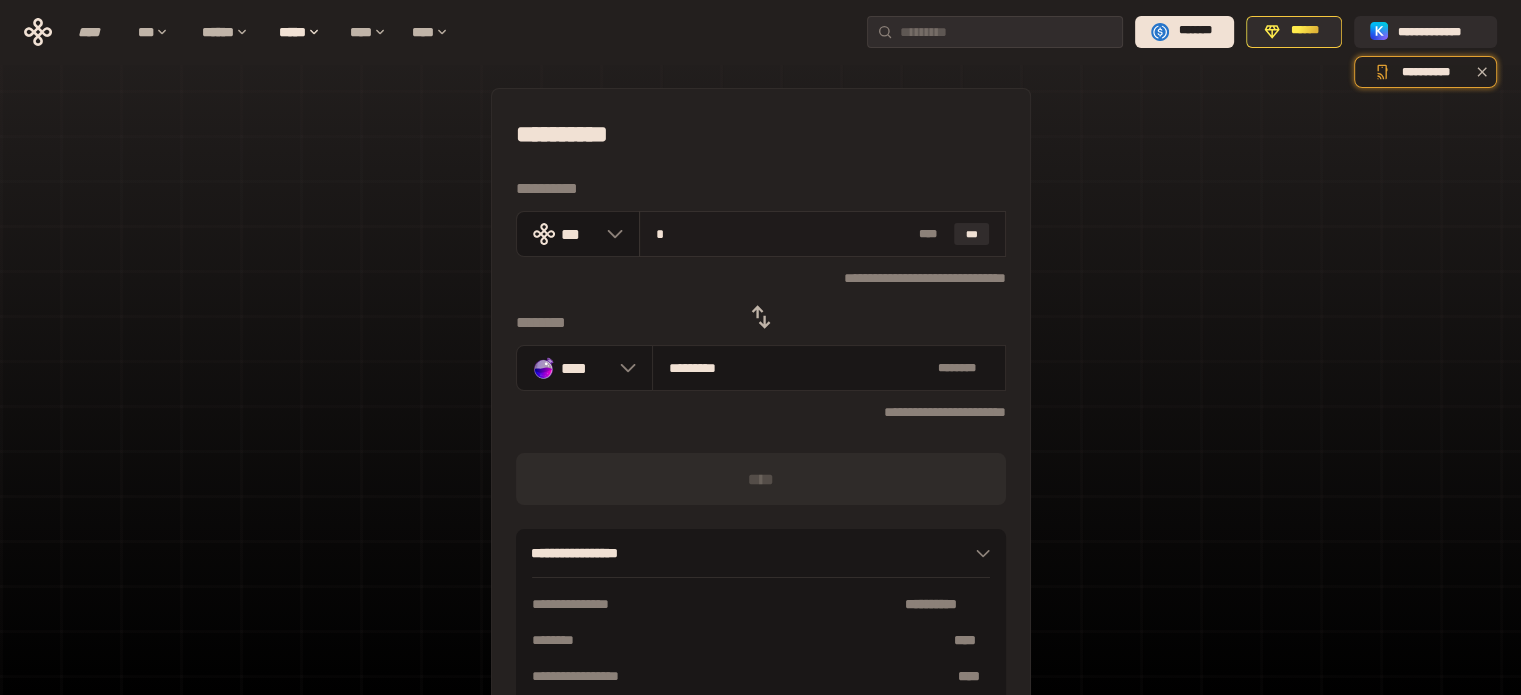 type on "********" 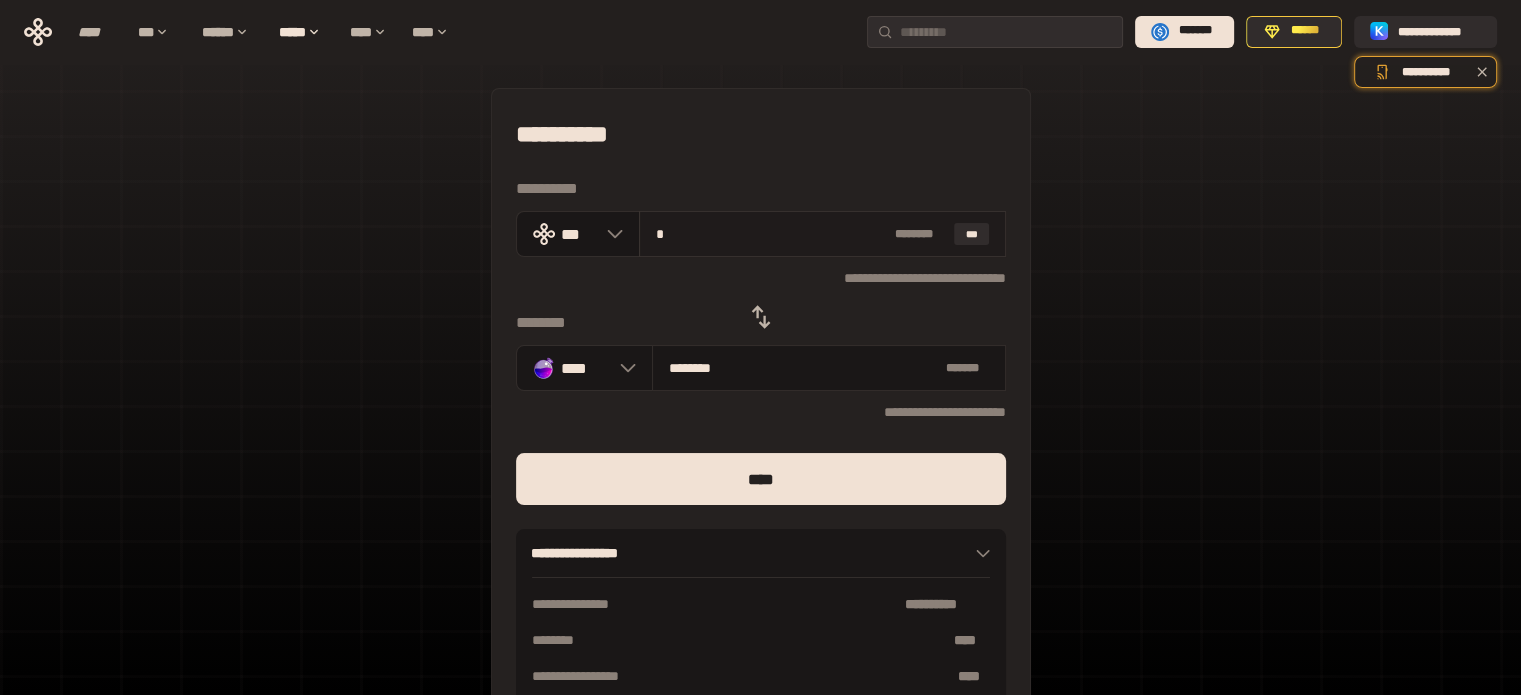 type on "**" 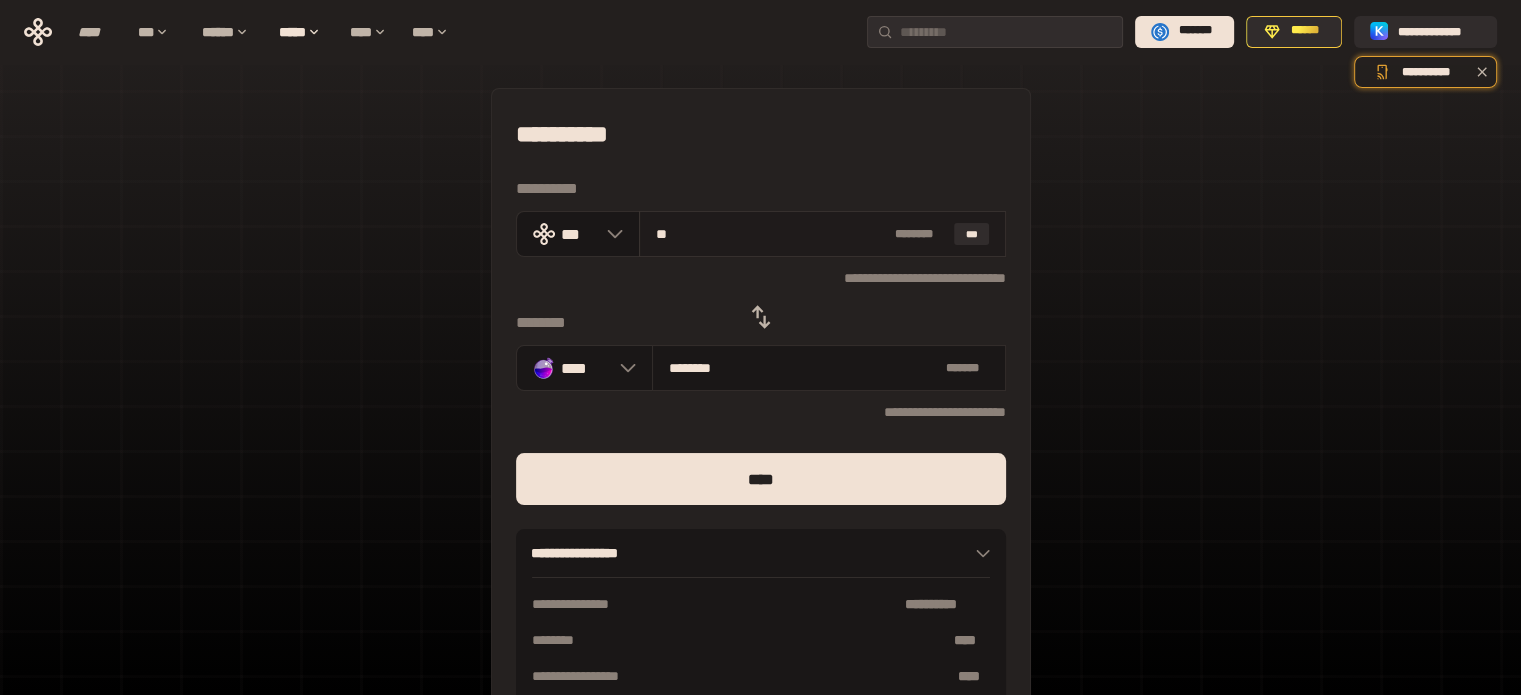type on "*********" 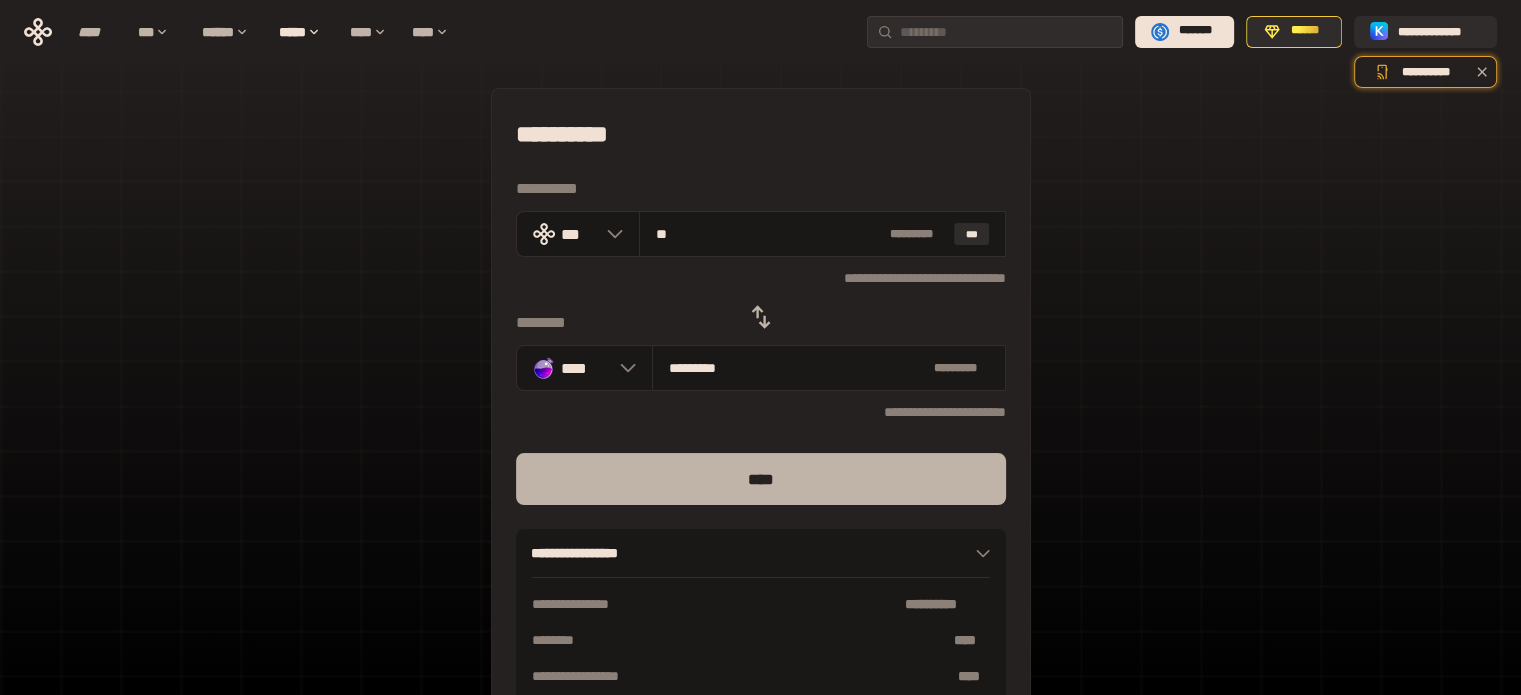 type on "**" 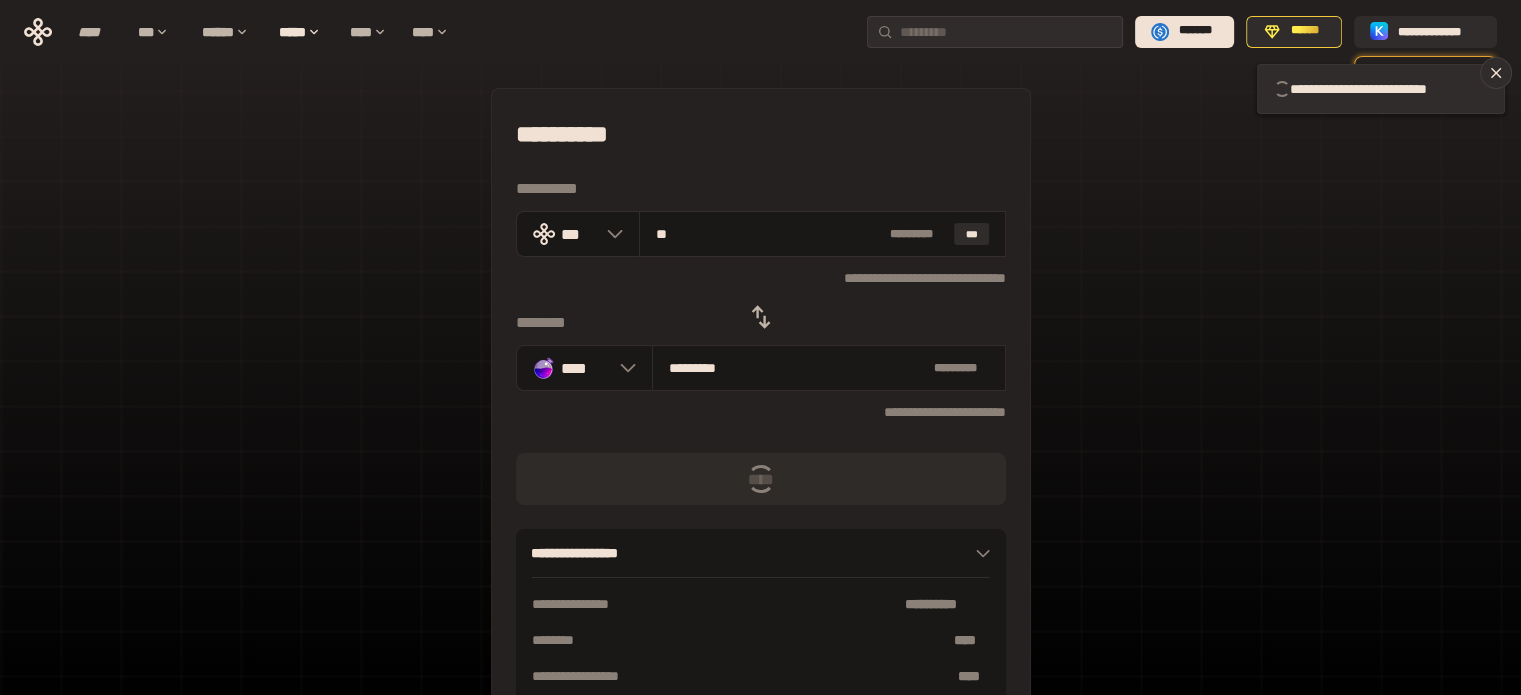 type 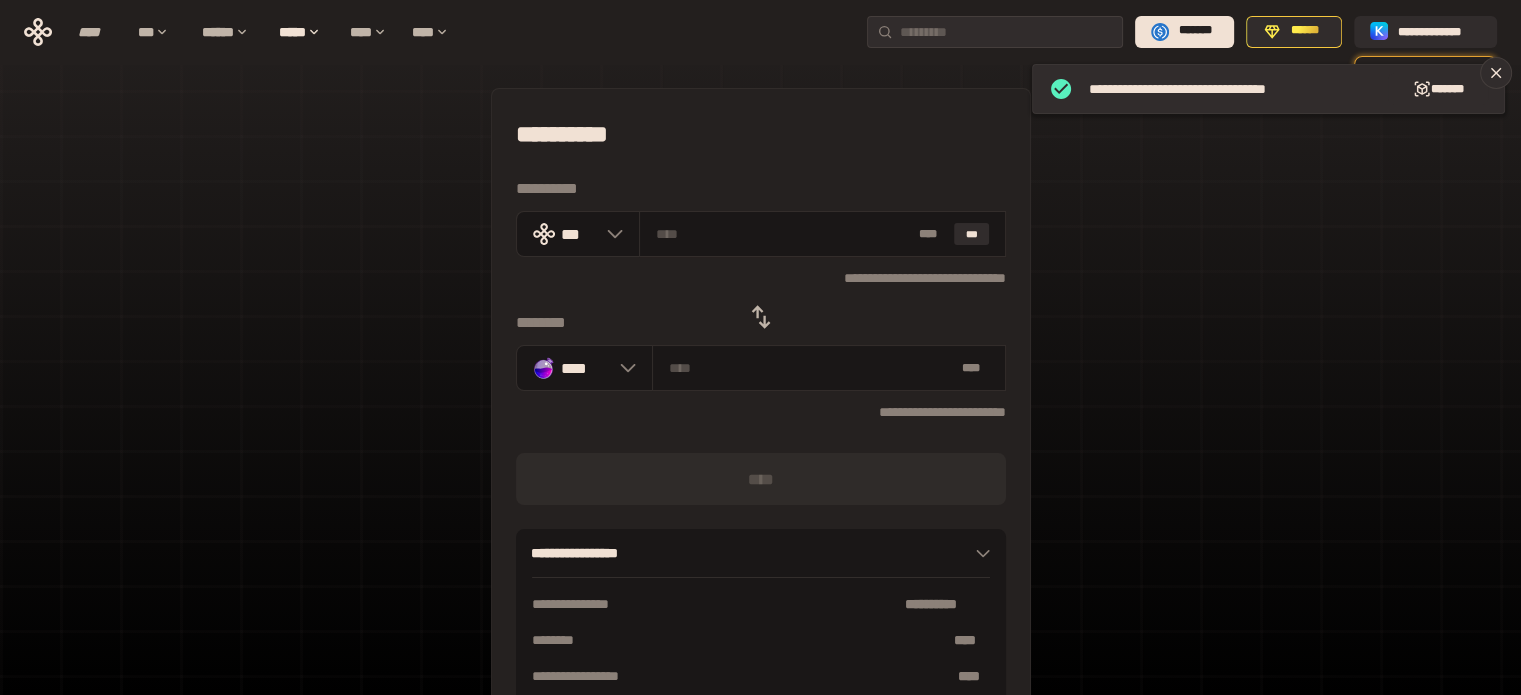 click 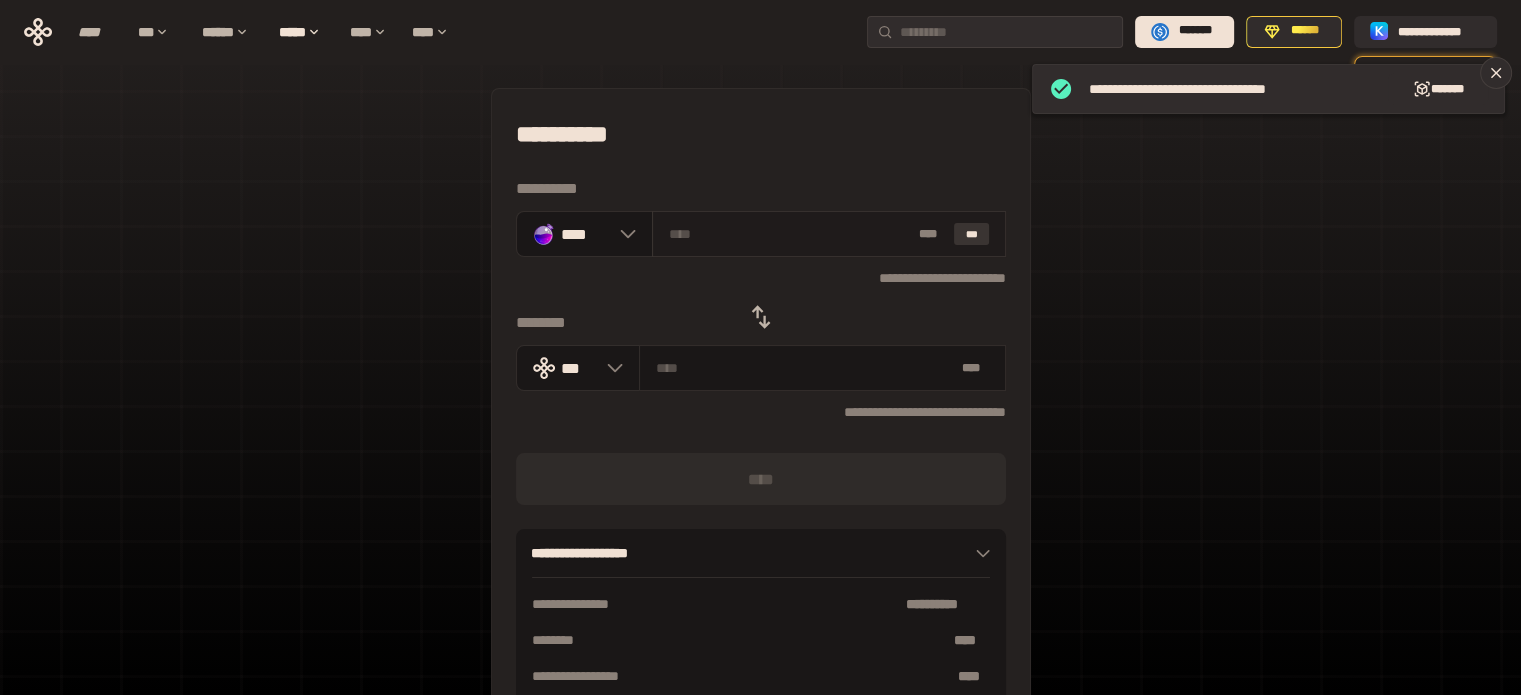 click on "***" at bounding box center (972, 234) 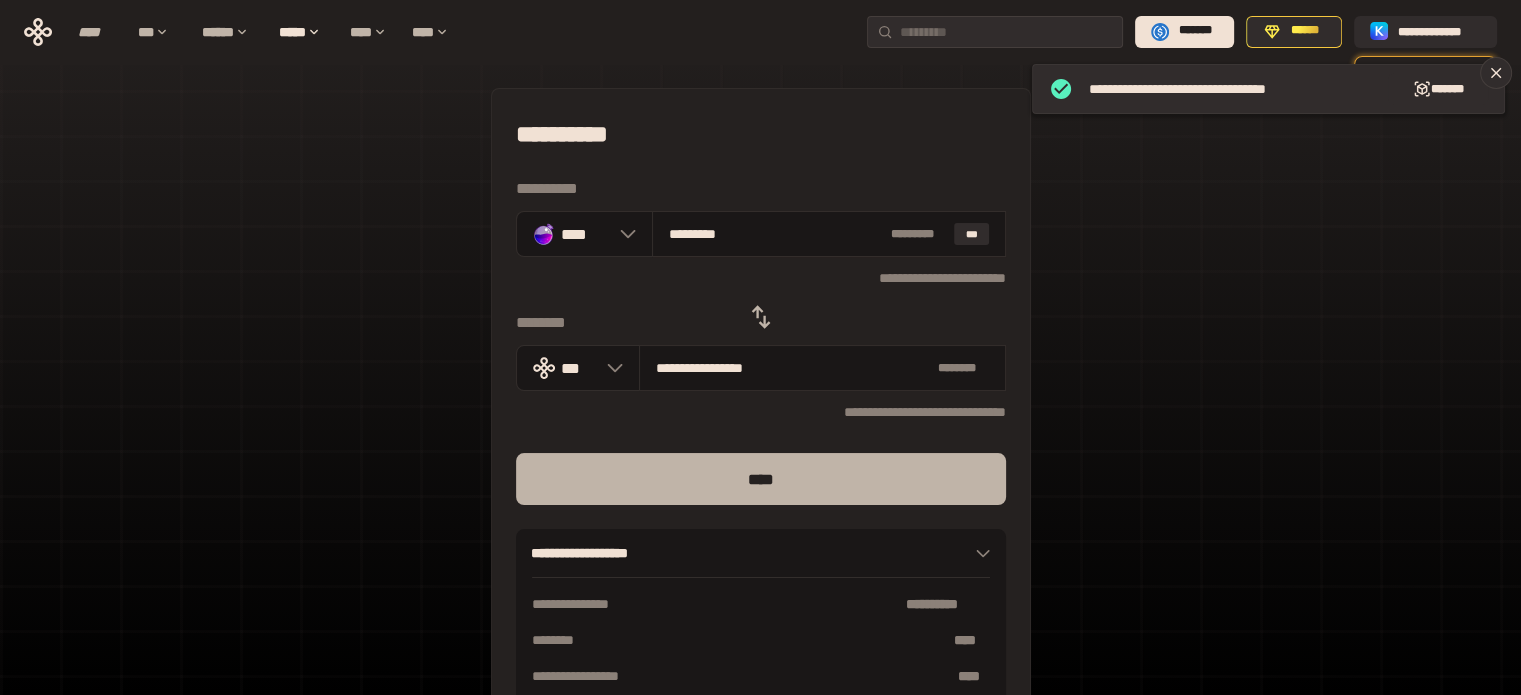 click on "****" at bounding box center [761, 479] 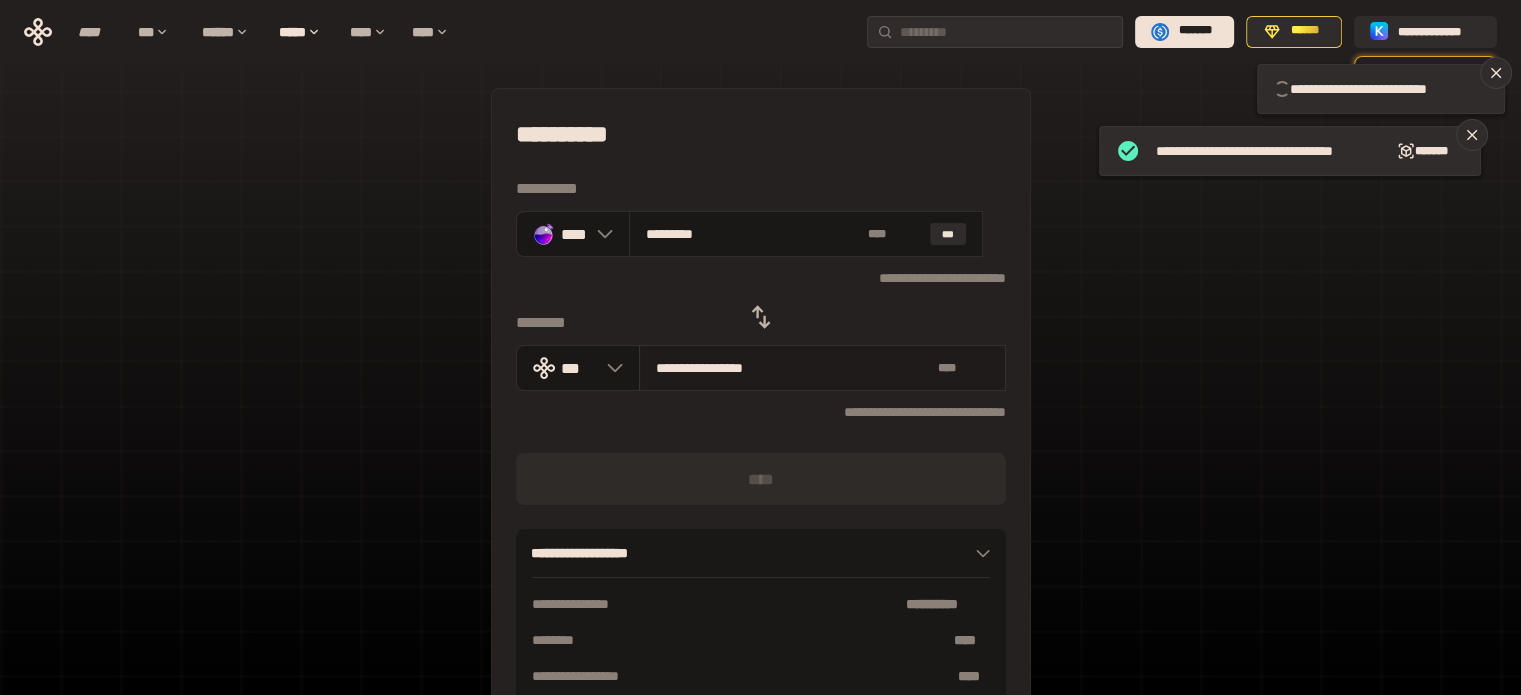 type 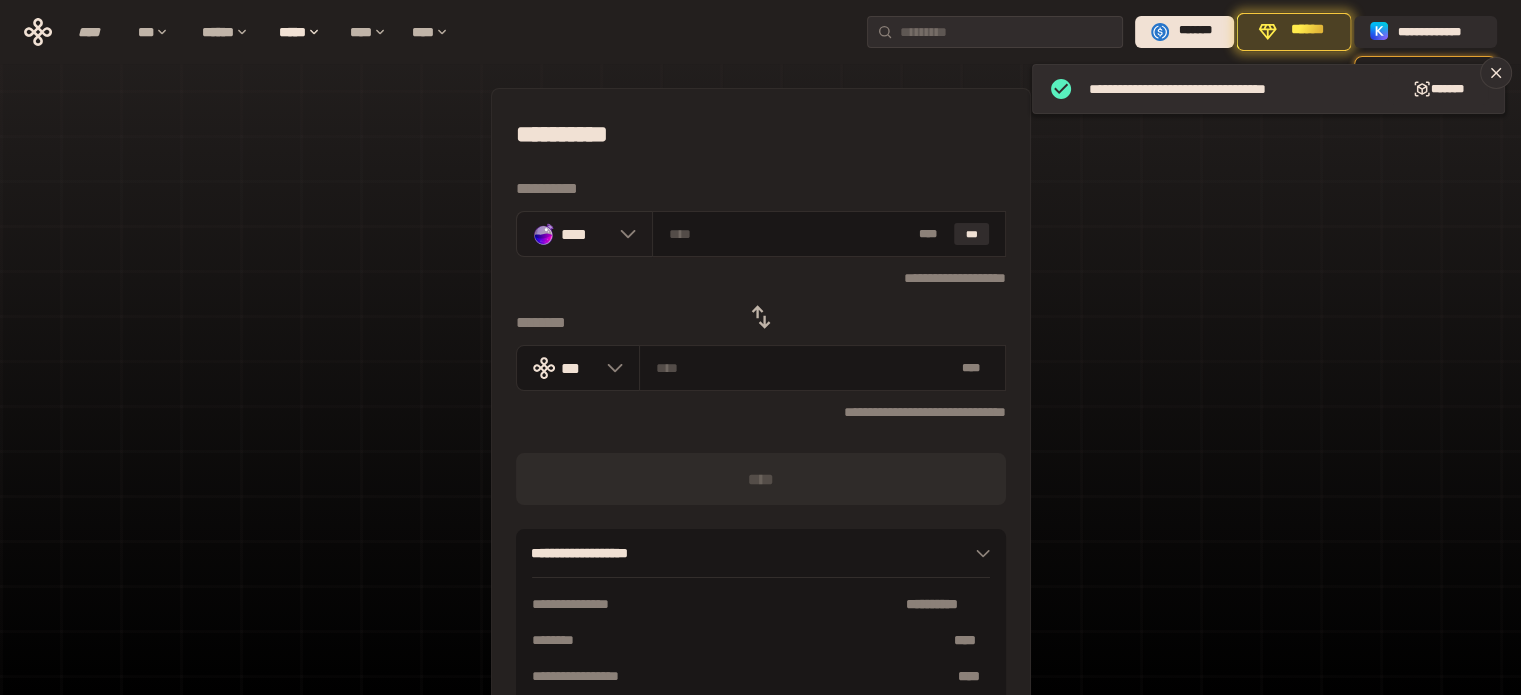click 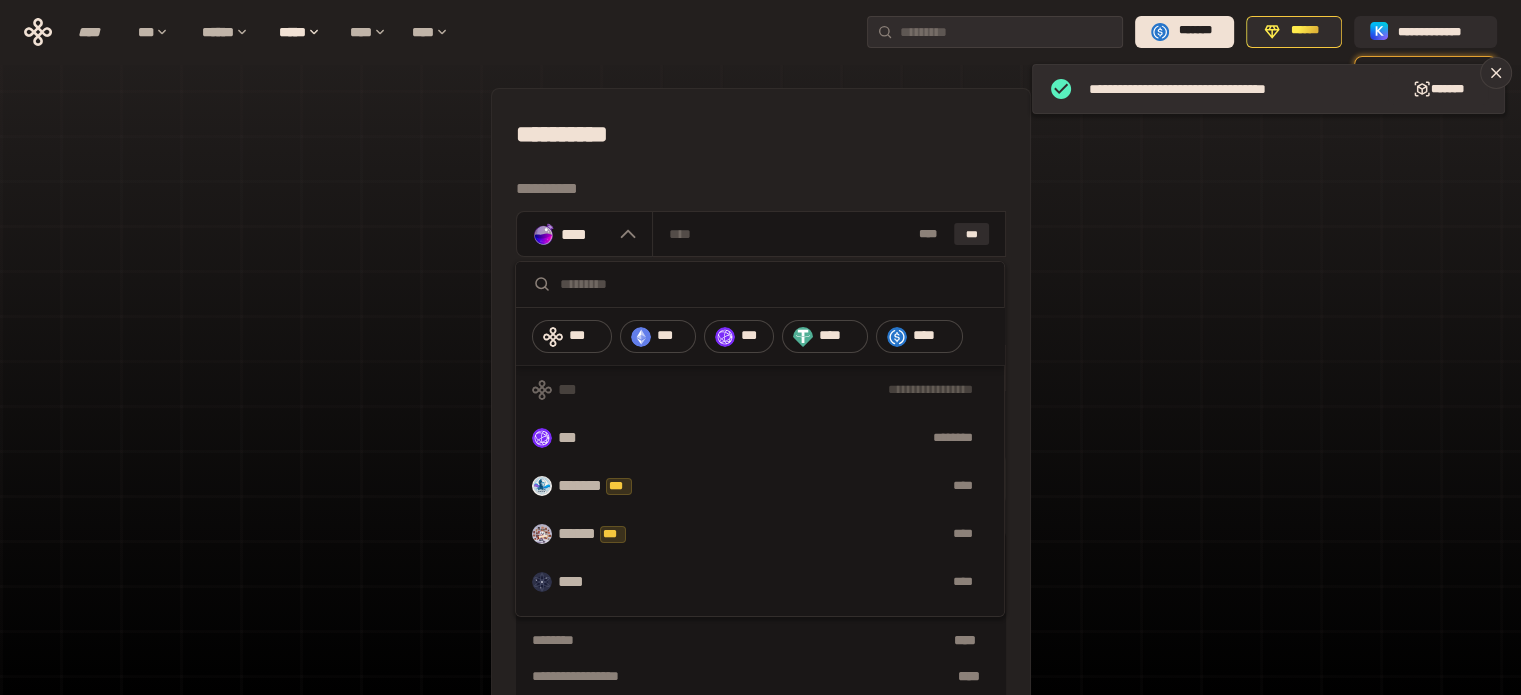 click on "****" at bounding box center (581, 582) 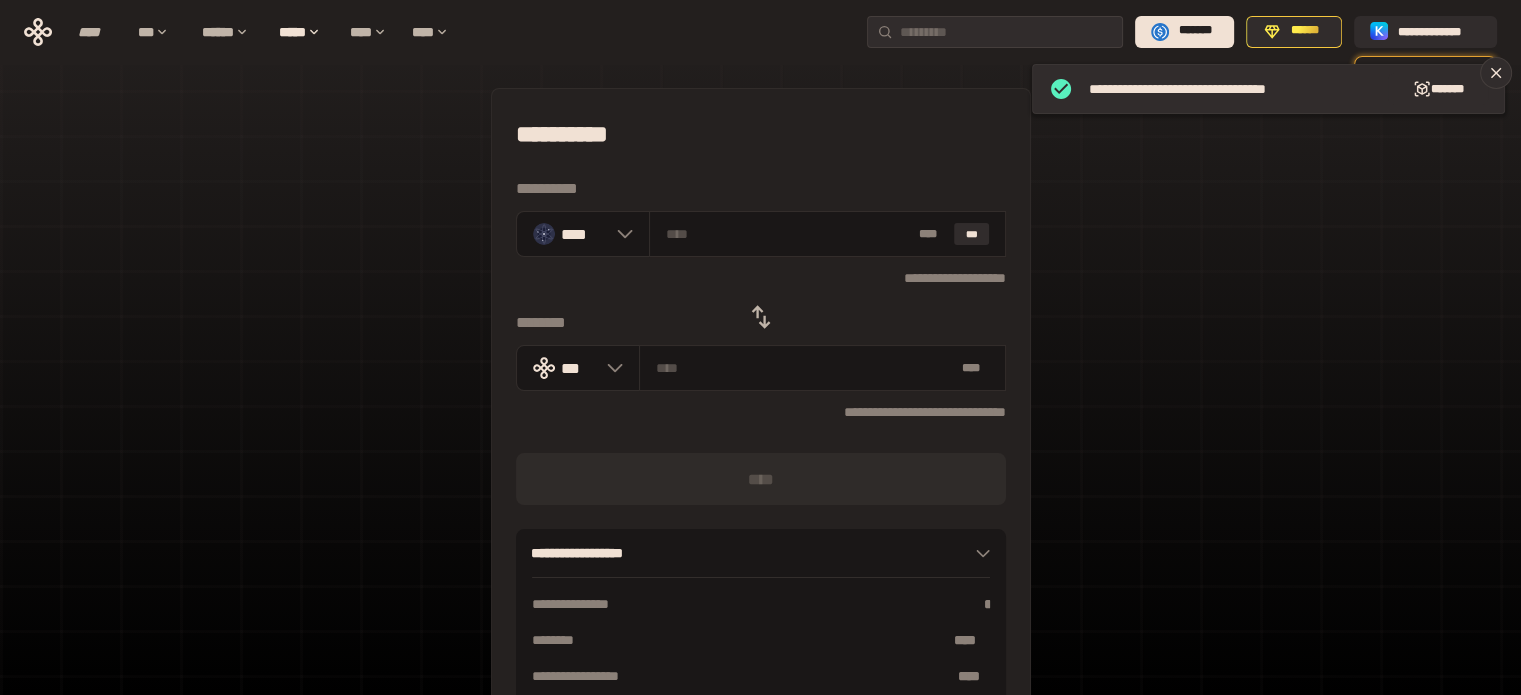 drag, startPoint x: 764, startPoint y: 316, endPoint x: 775, endPoint y: 313, distance: 11.401754 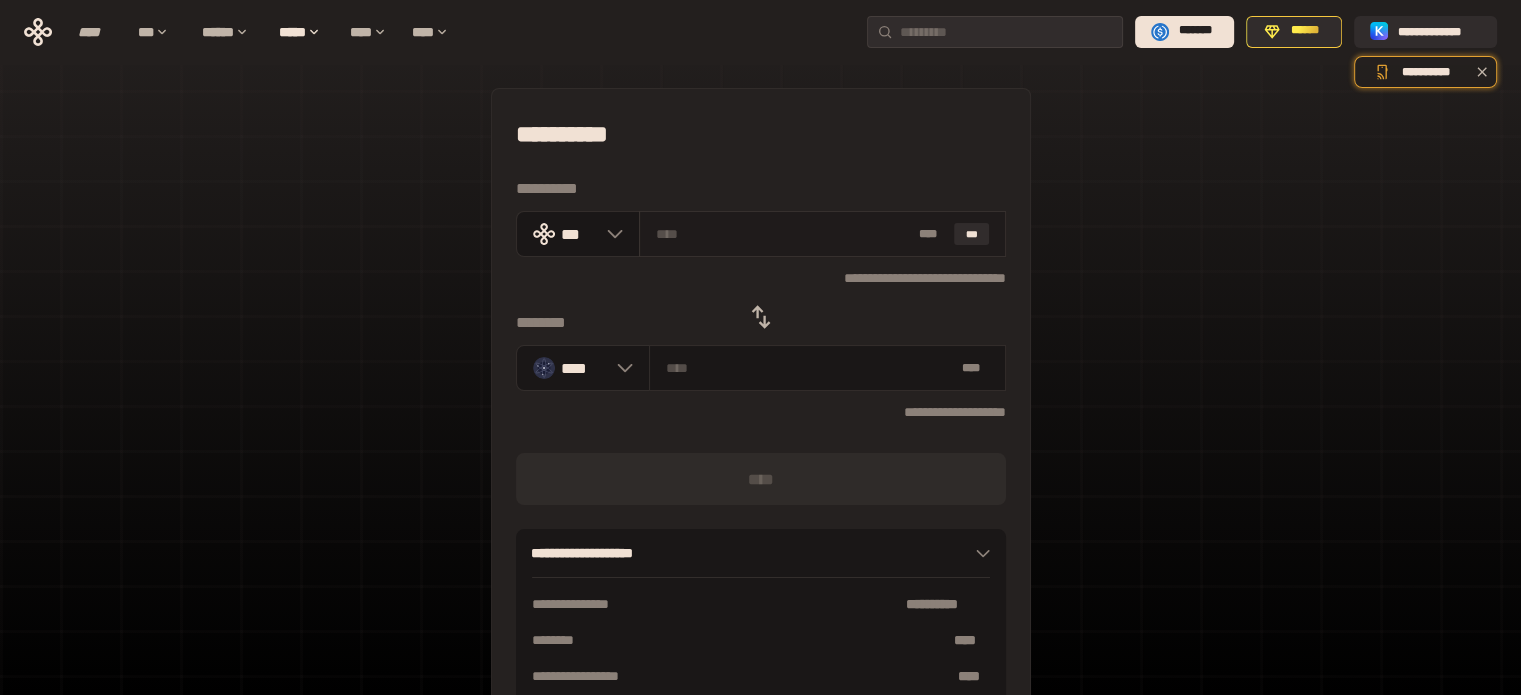 click at bounding box center [783, 234] 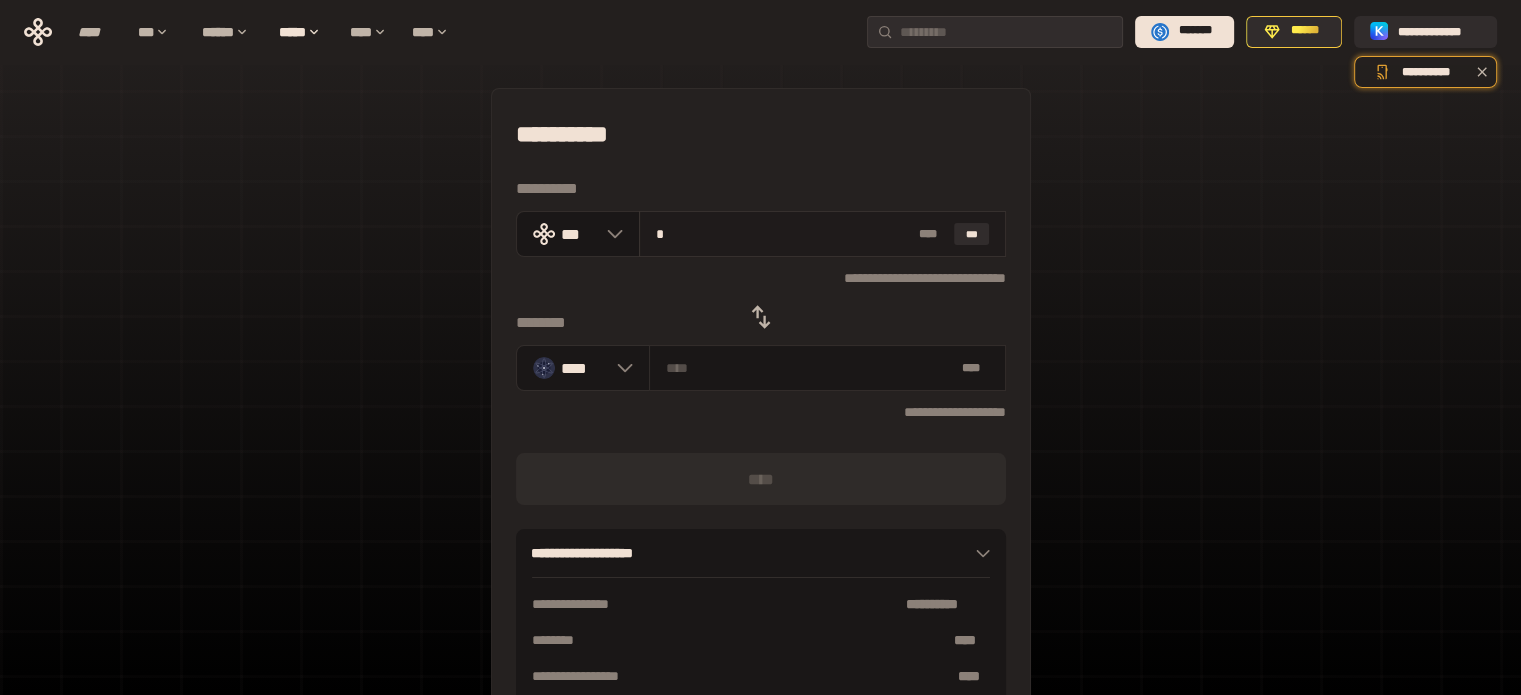 type on "********" 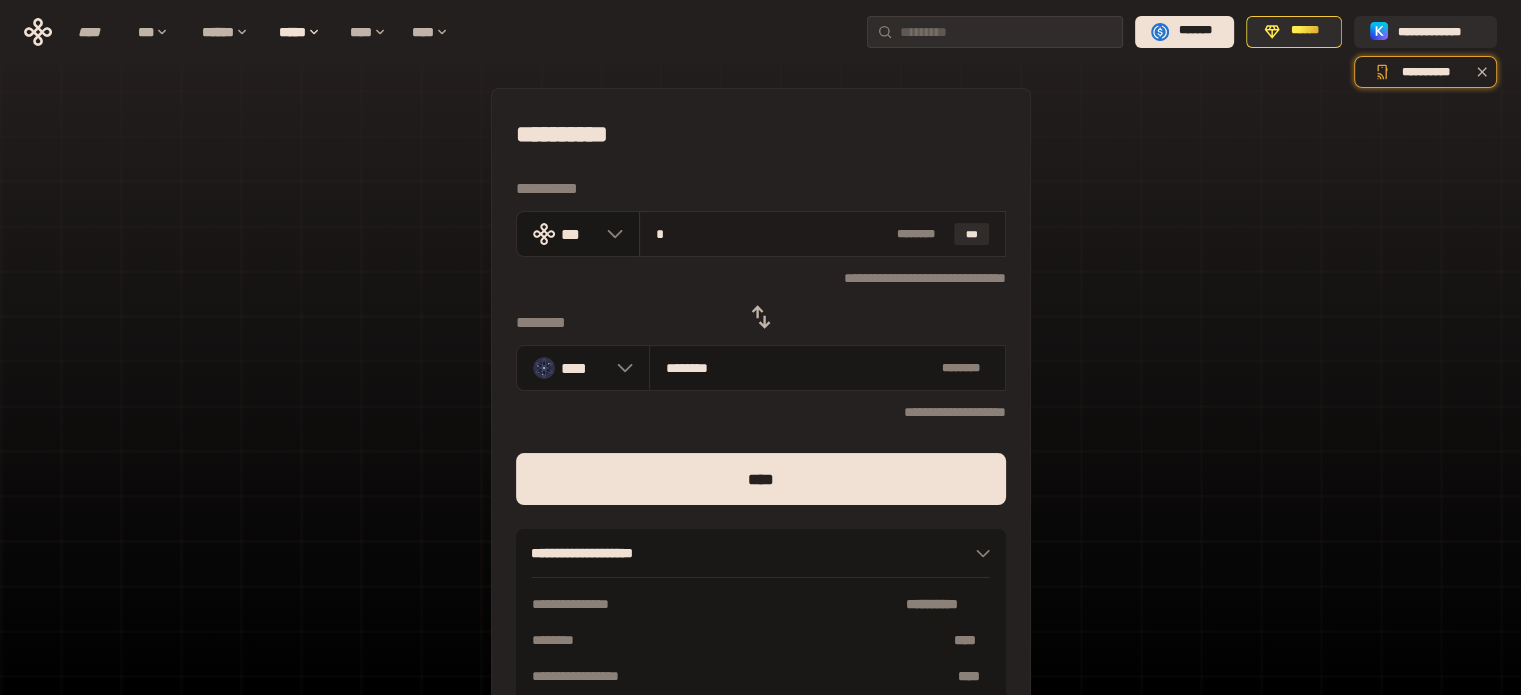 type on "**" 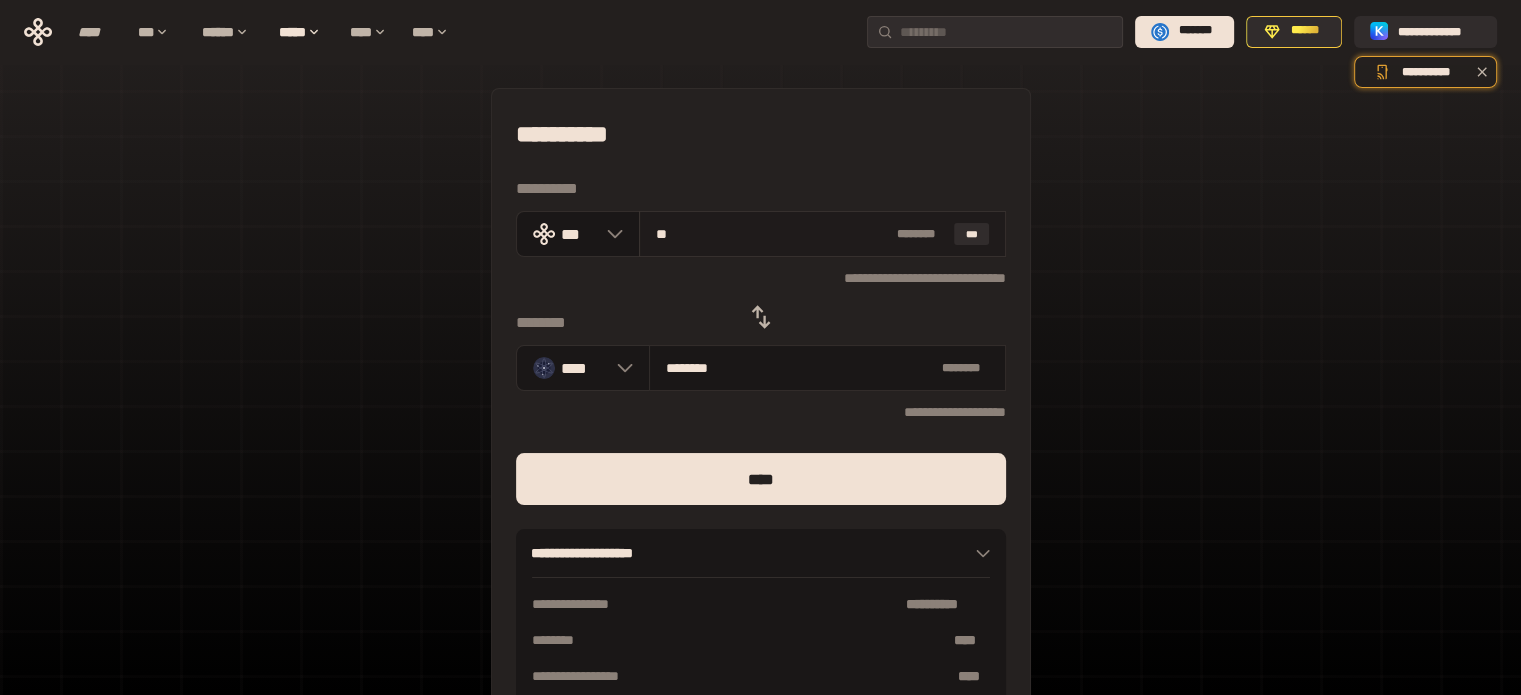 type on "********" 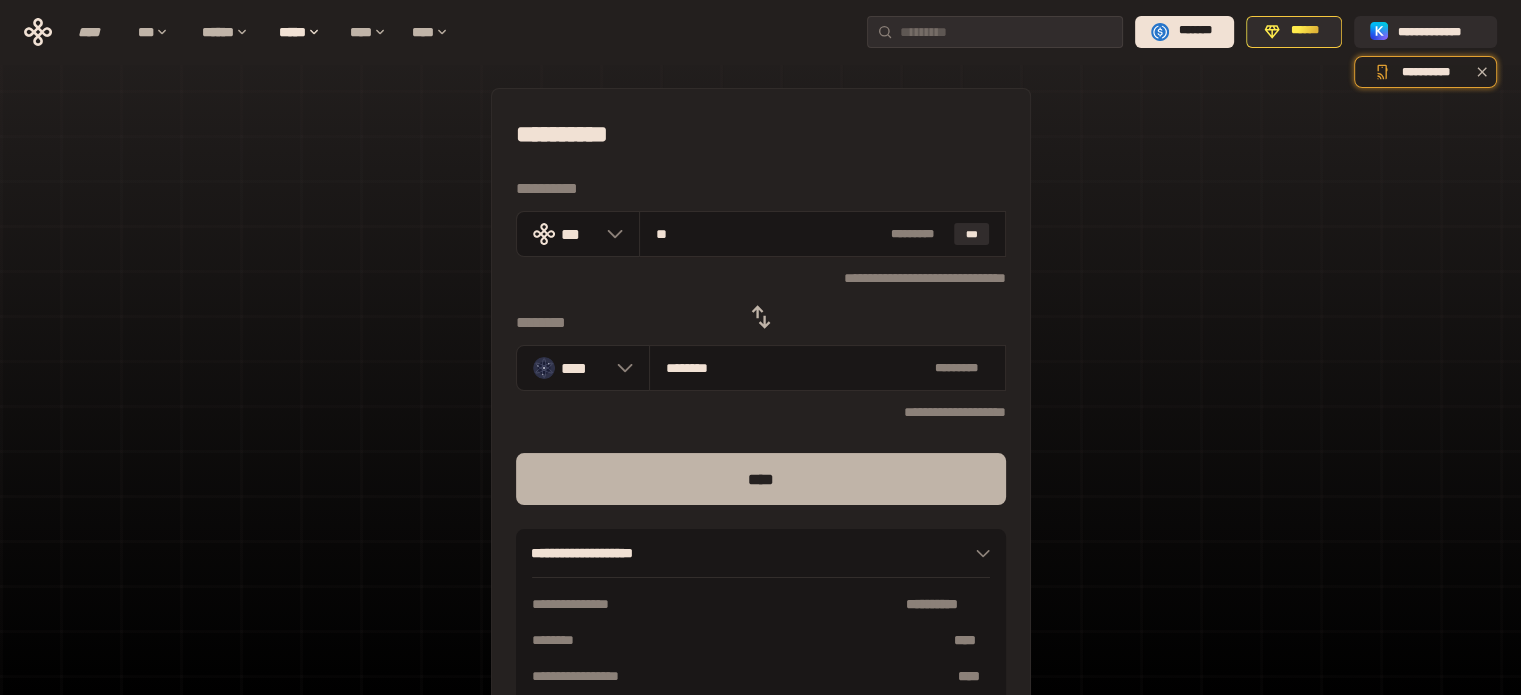 type on "**" 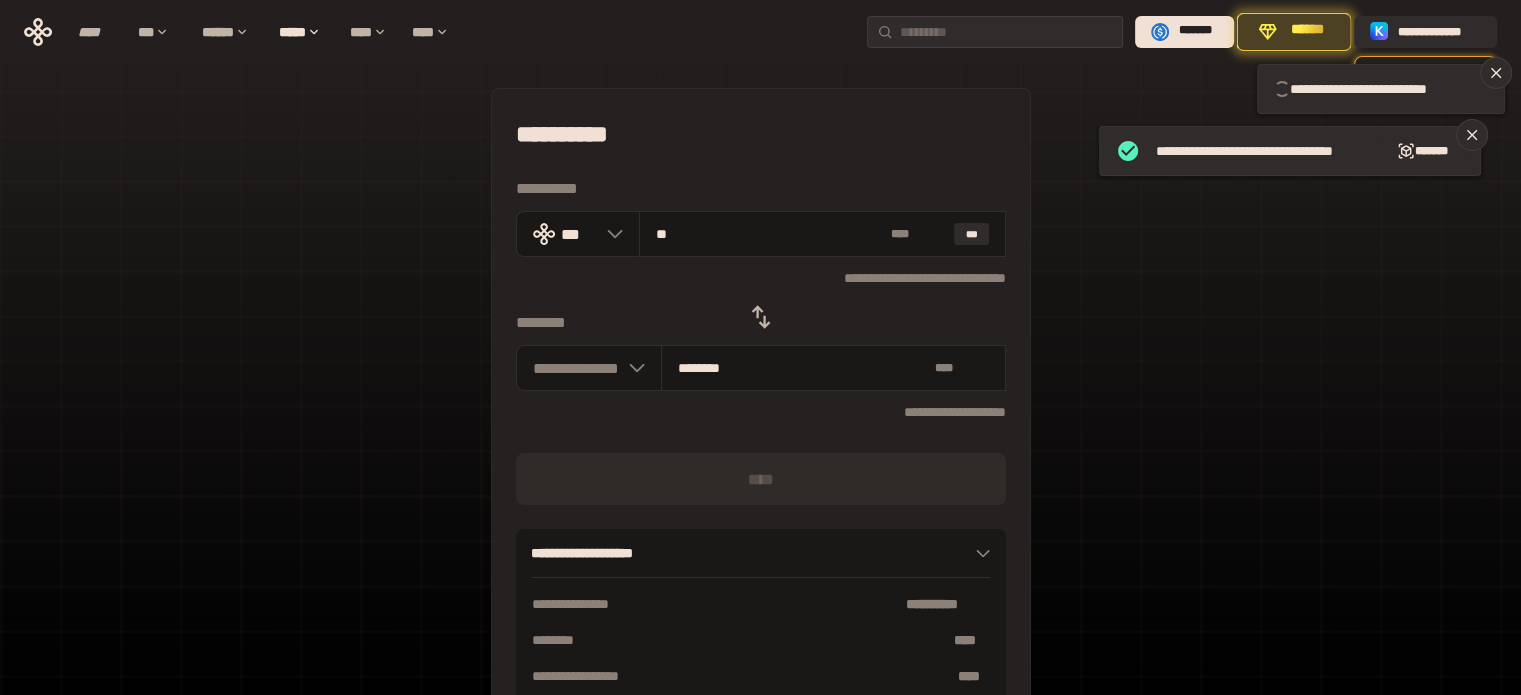 type 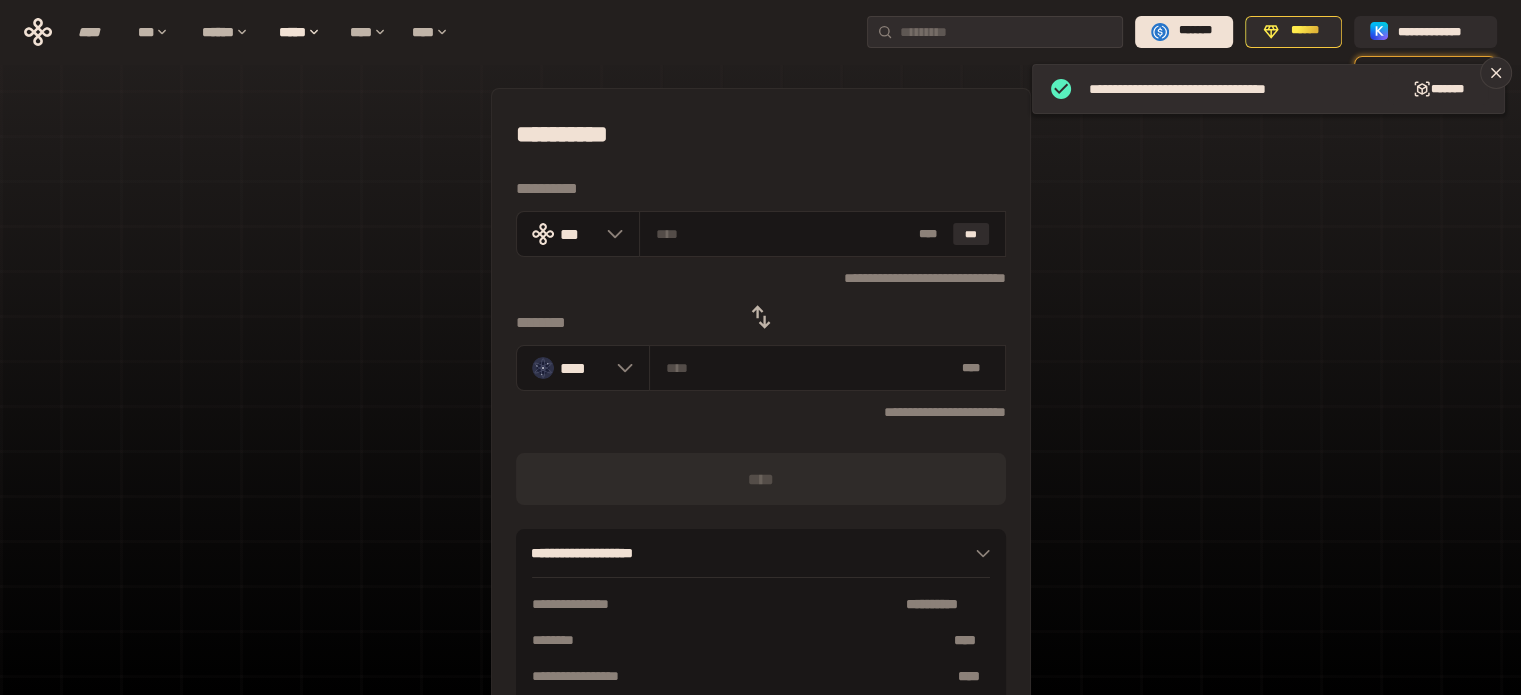 click 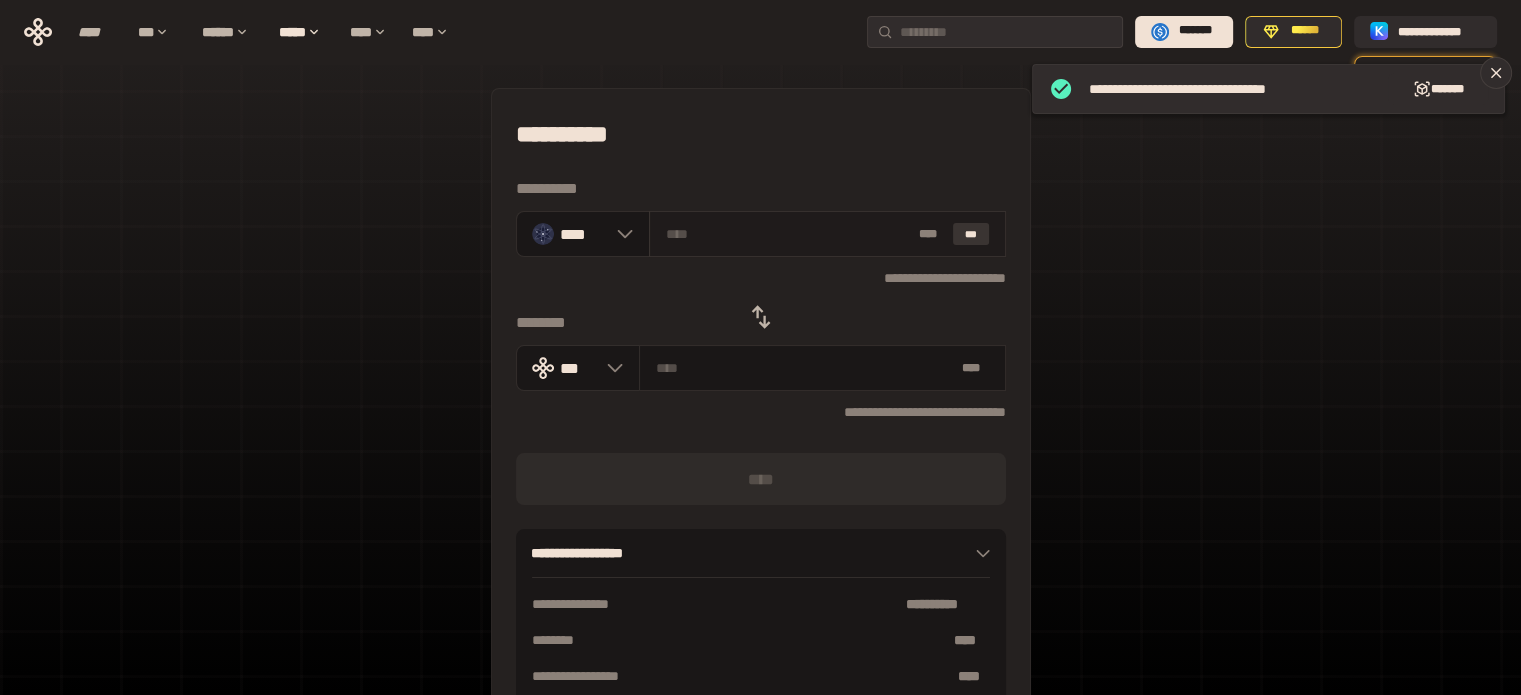 click on "***" at bounding box center (971, 234) 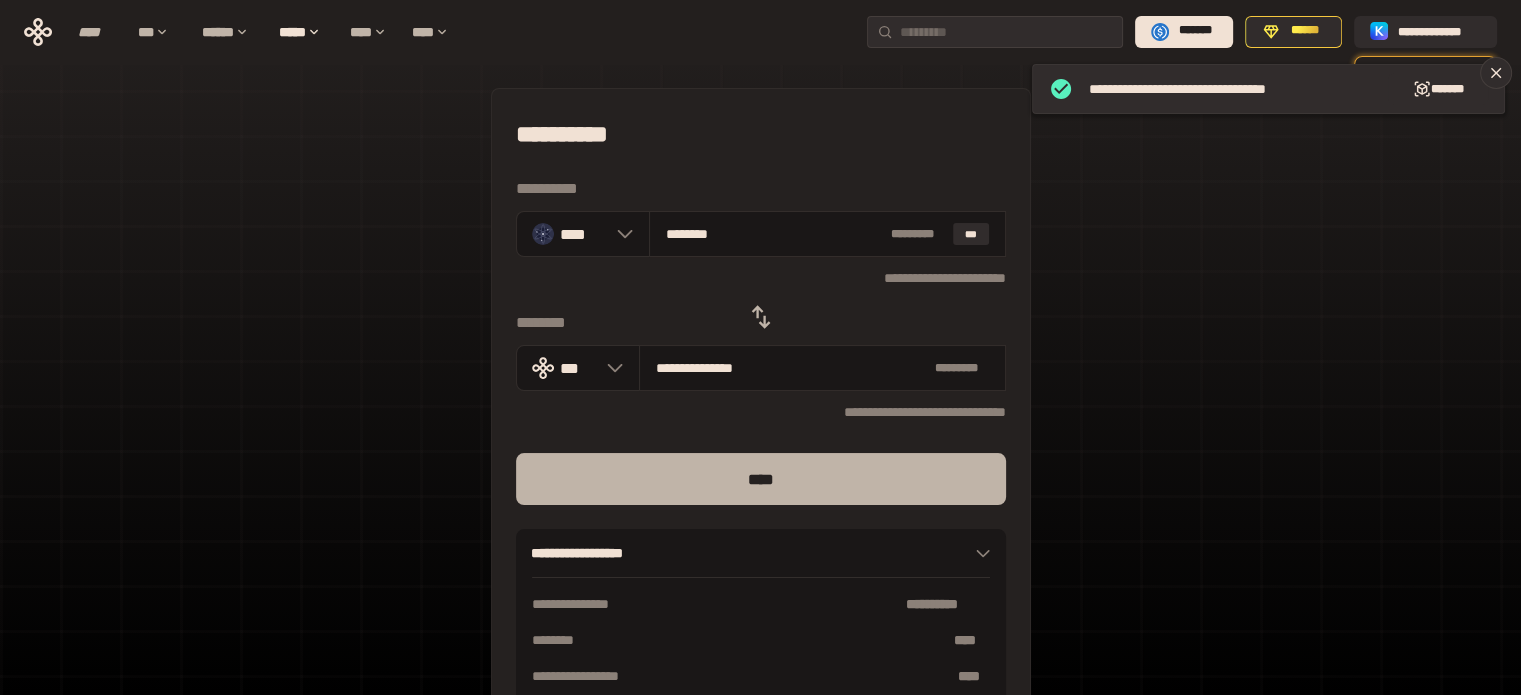 click on "****" at bounding box center (761, 479) 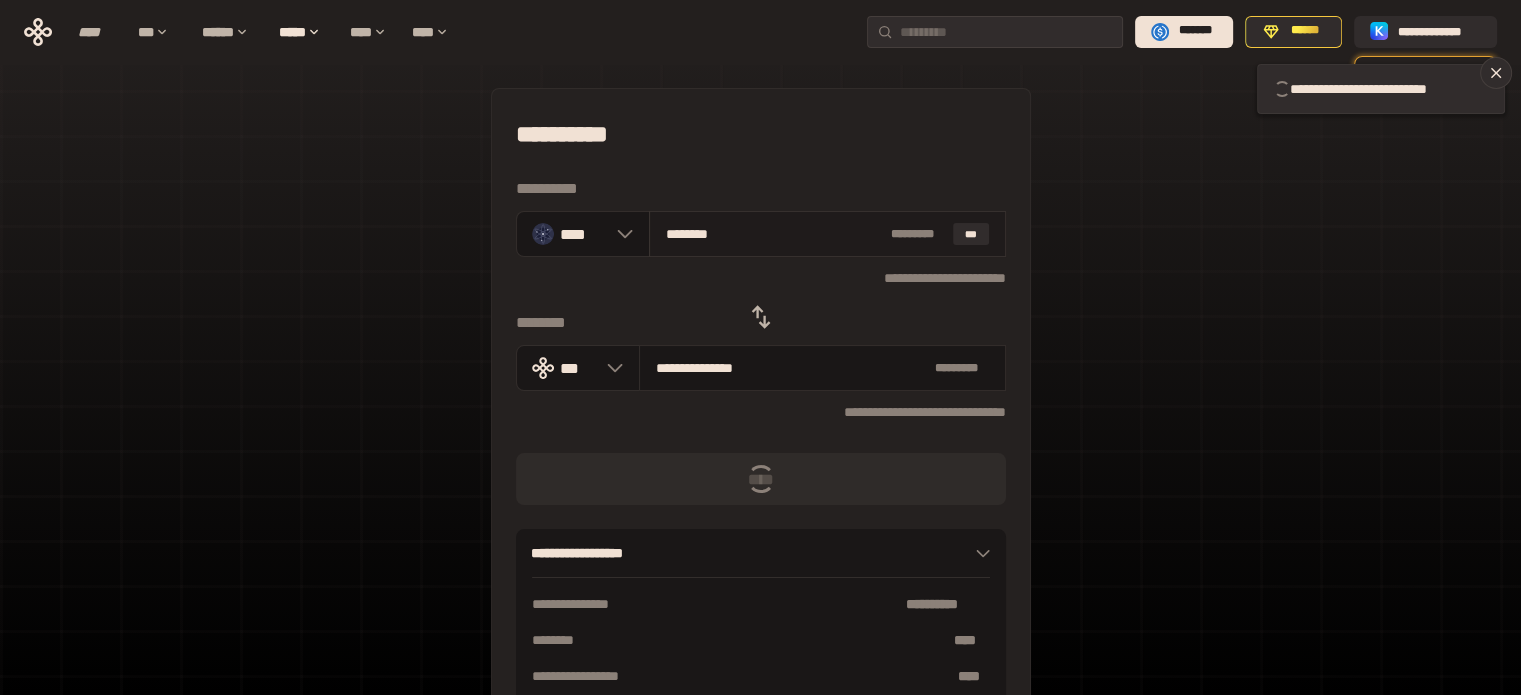 type 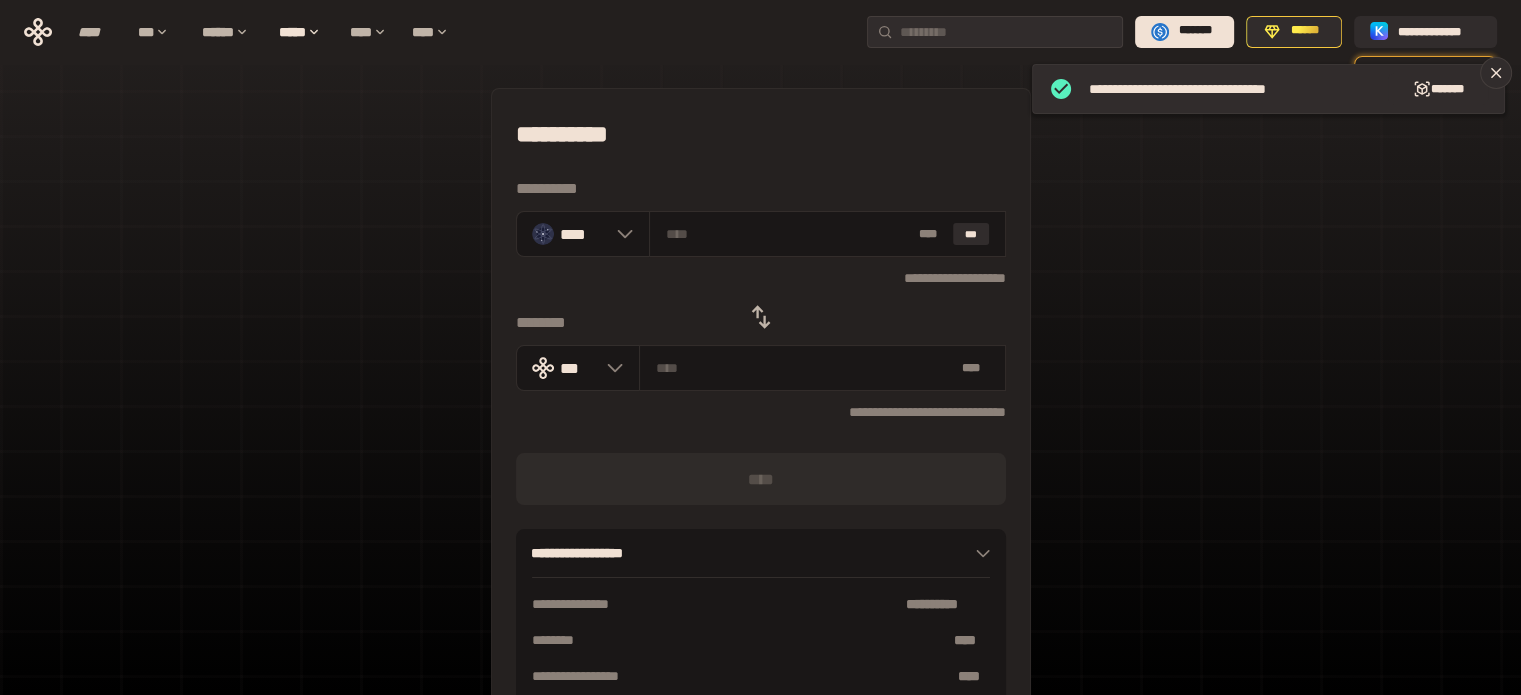 click 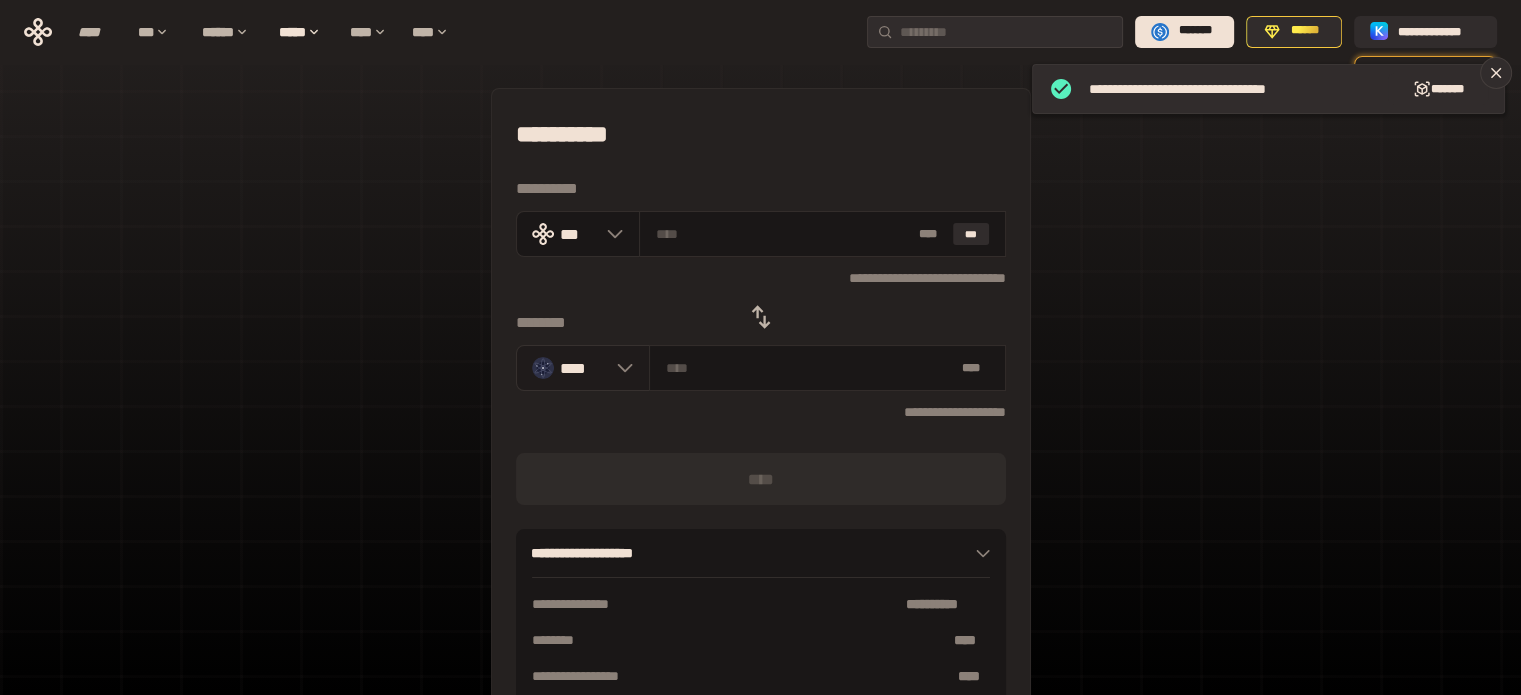 click at bounding box center (620, 368) 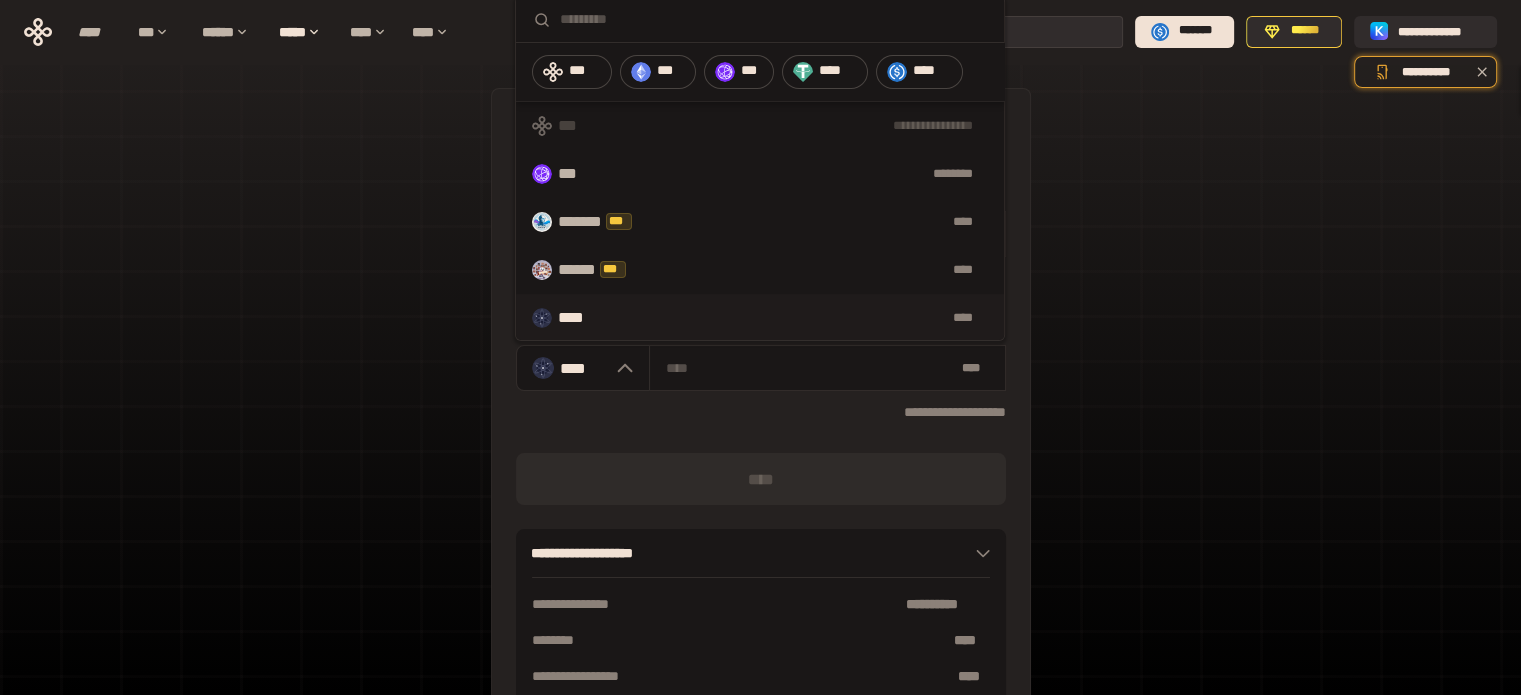 click on "***" at bounding box center [571, 174] 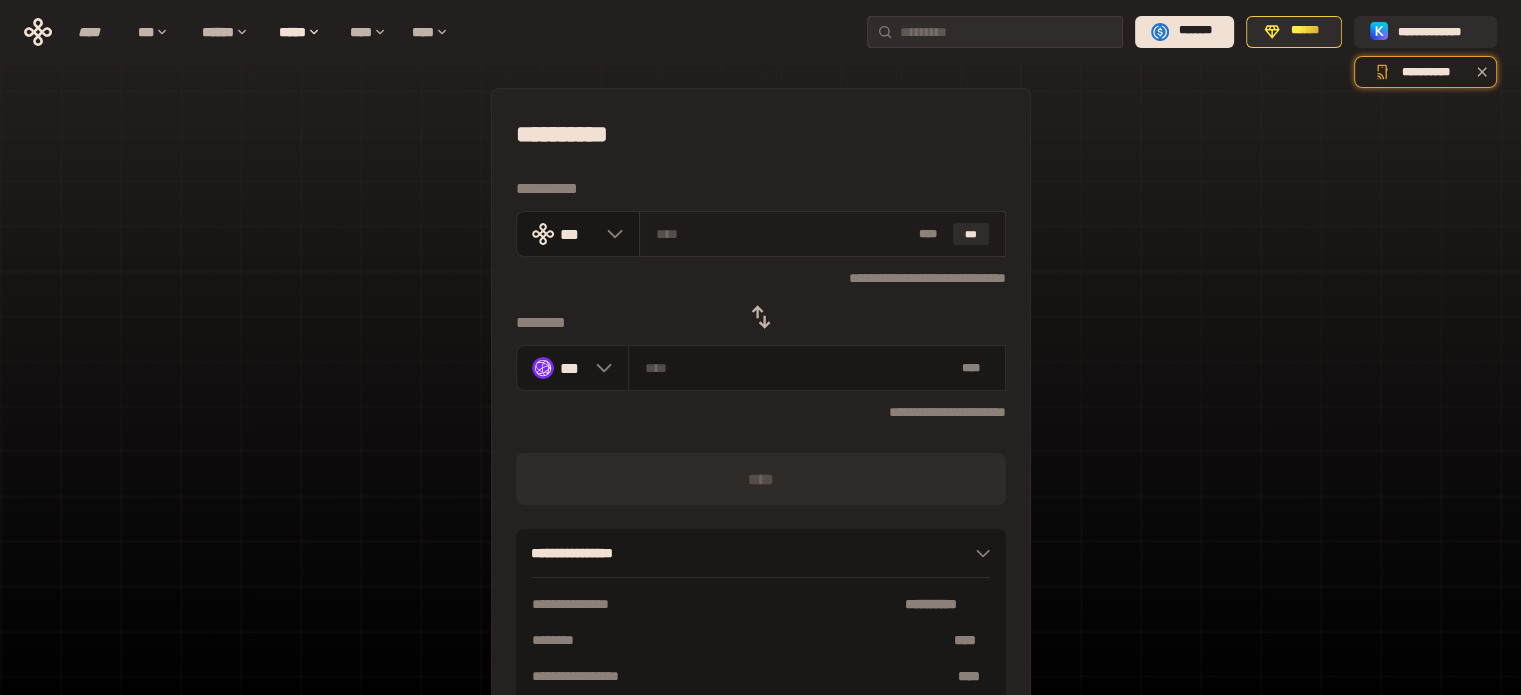 click at bounding box center [783, 234] 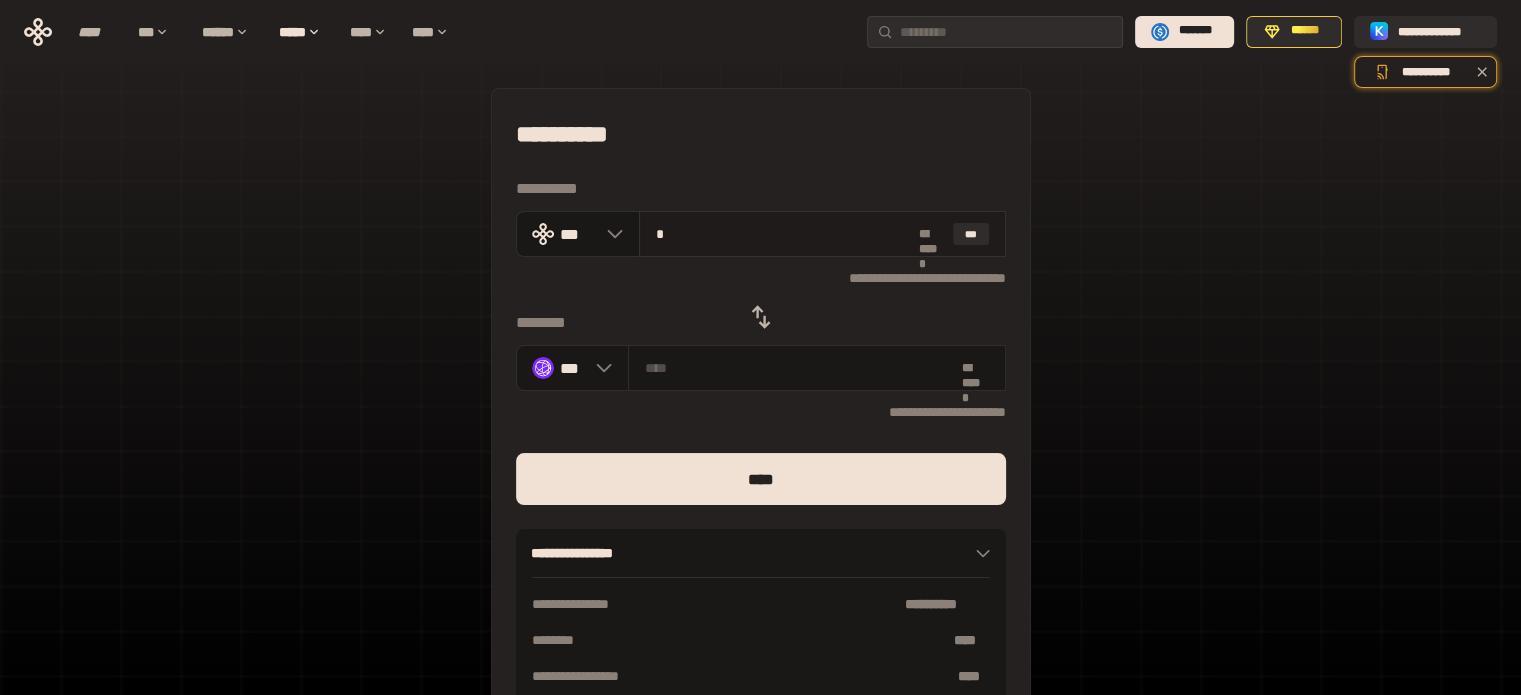 type on "********" 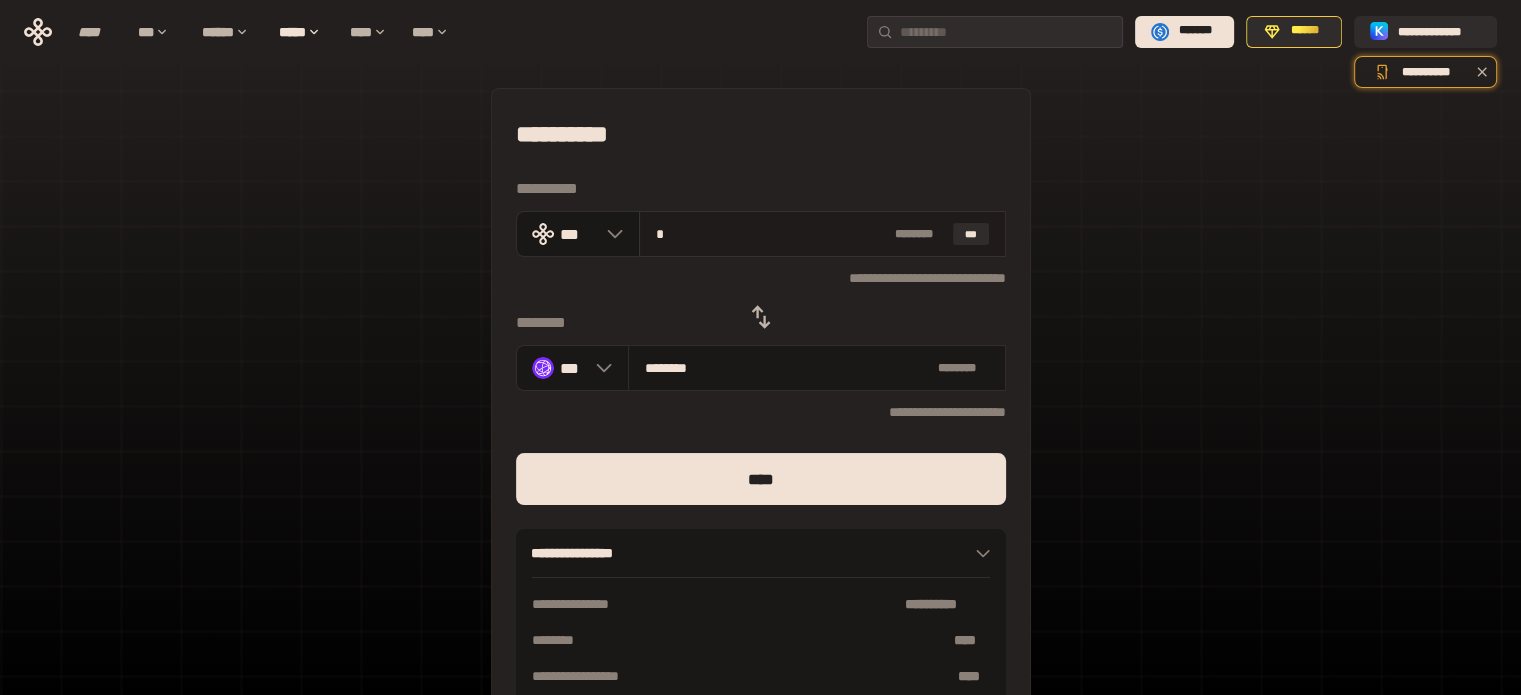 type on "**" 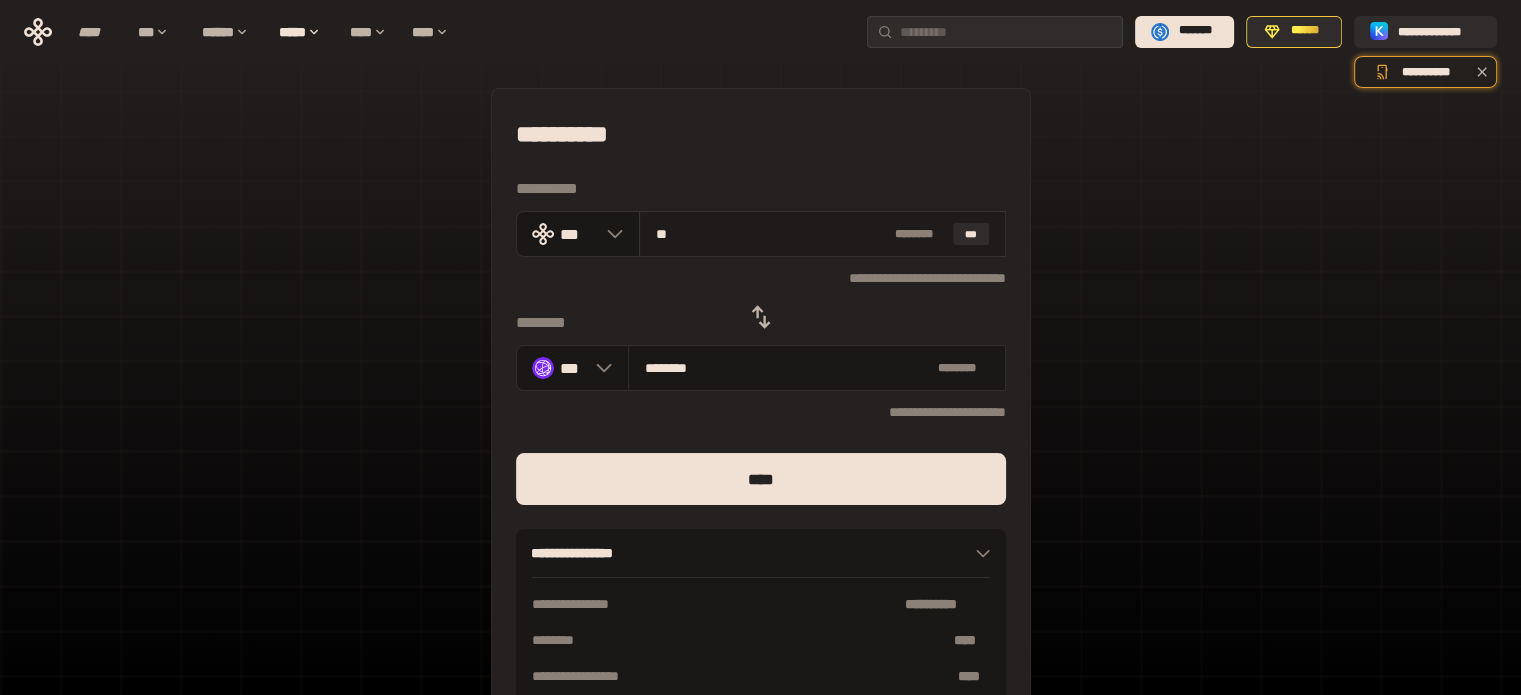 type on "*******" 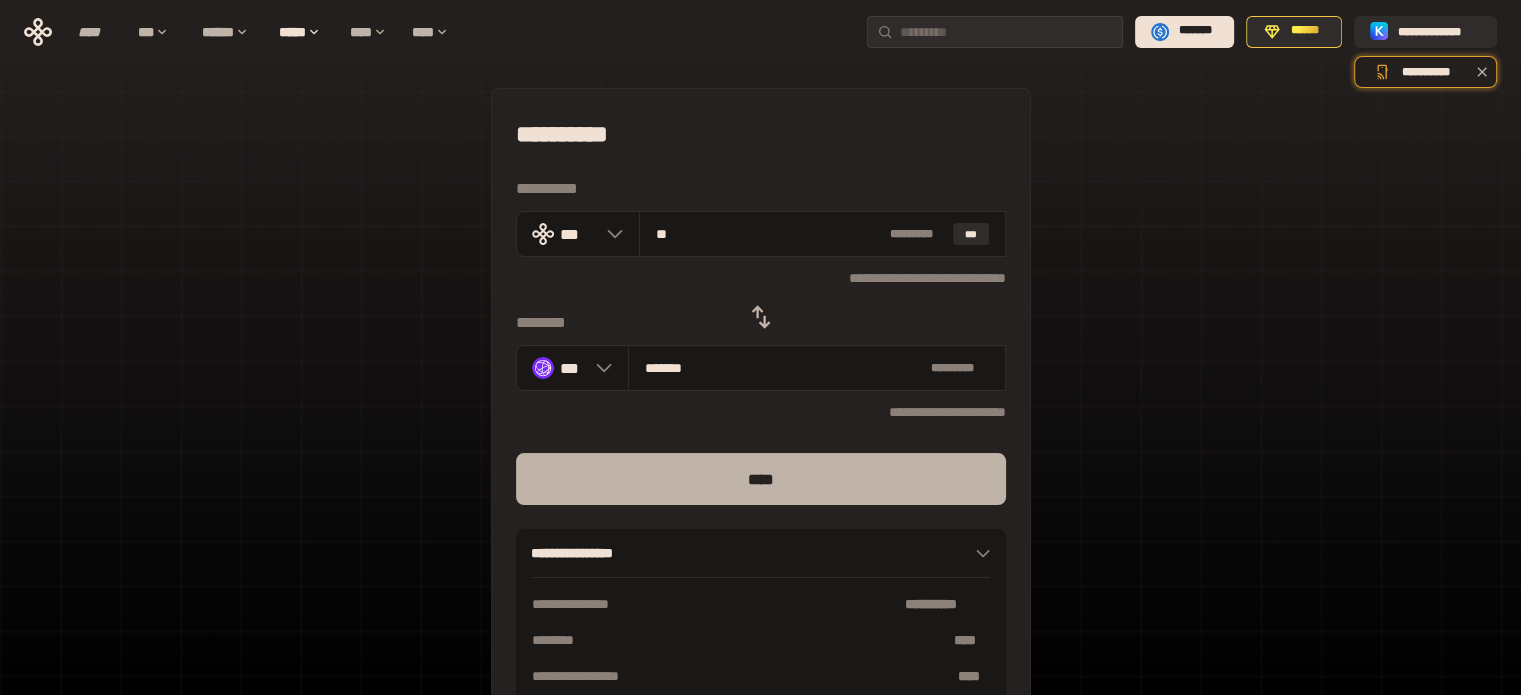 type on "**" 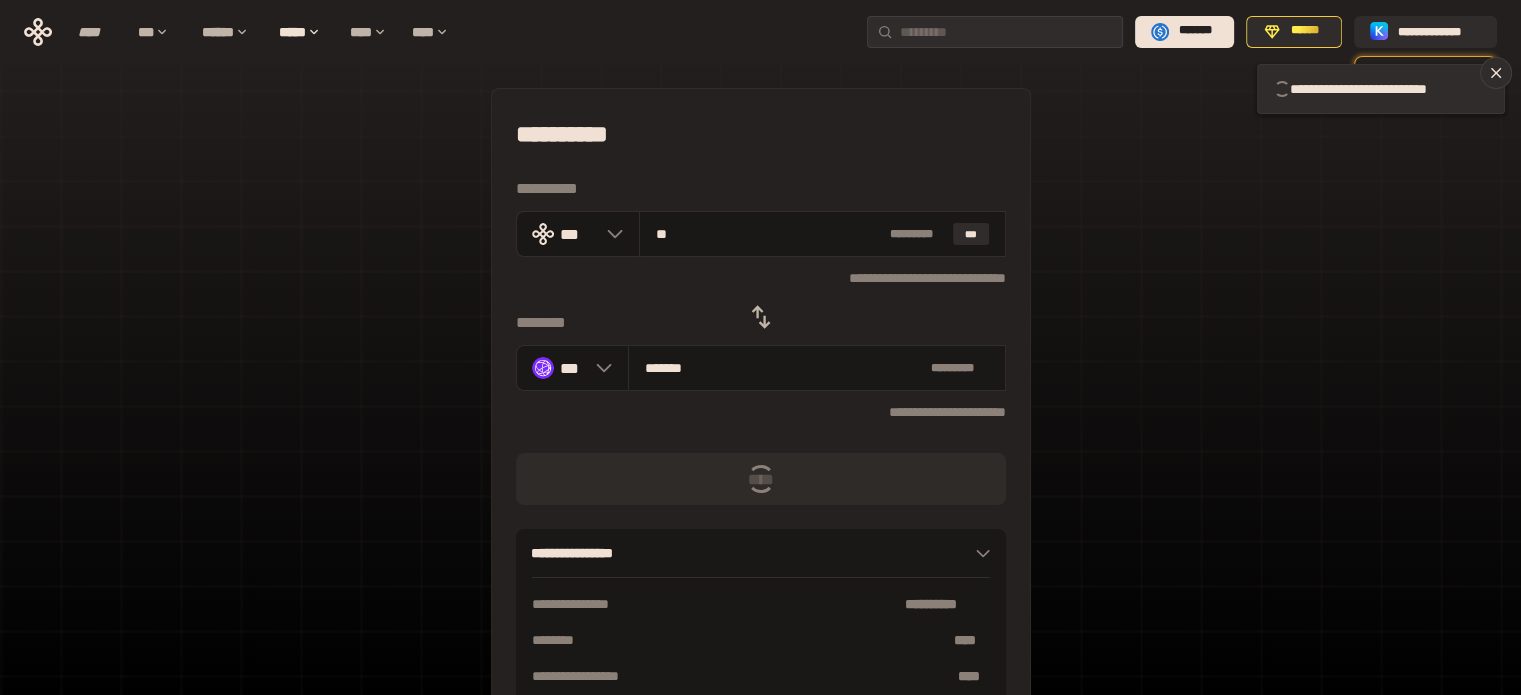 type 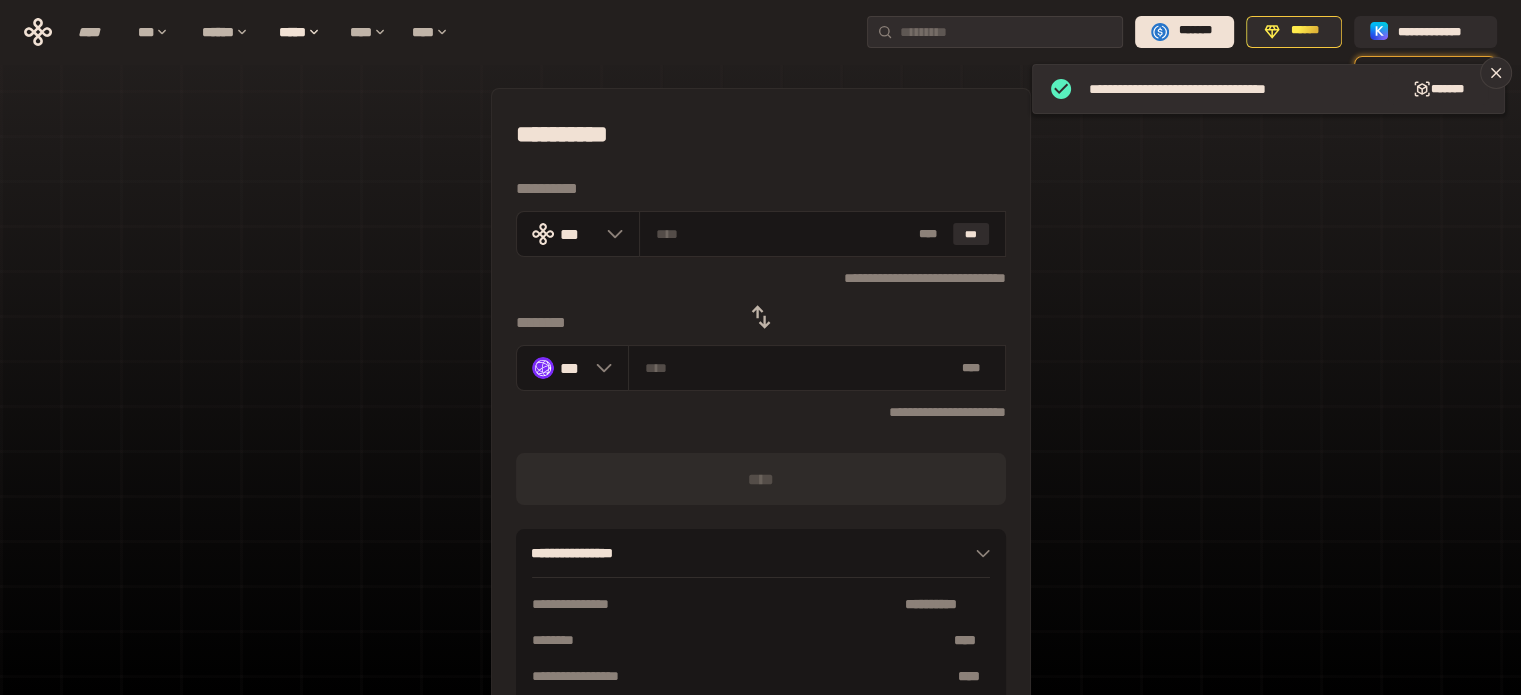 click at bounding box center (761, 317) 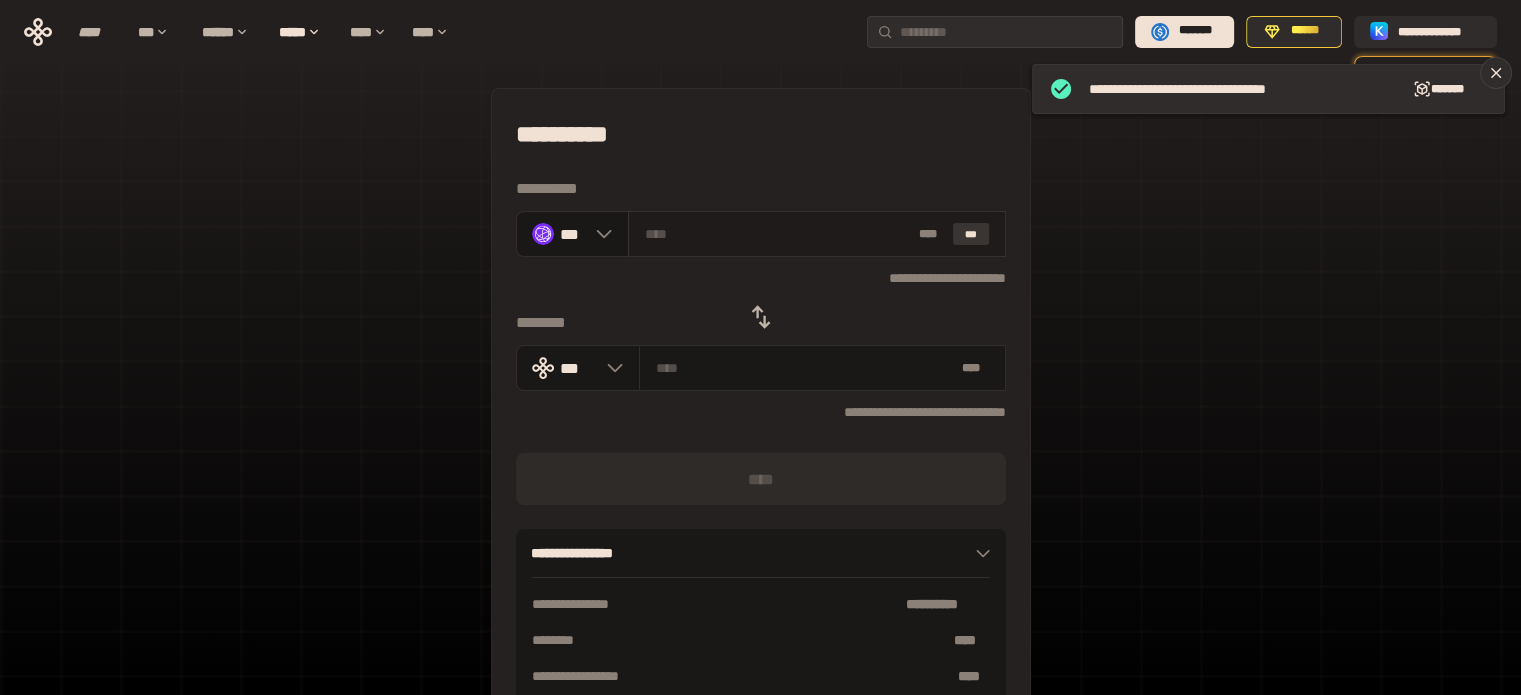 click on "***" at bounding box center [971, 234] 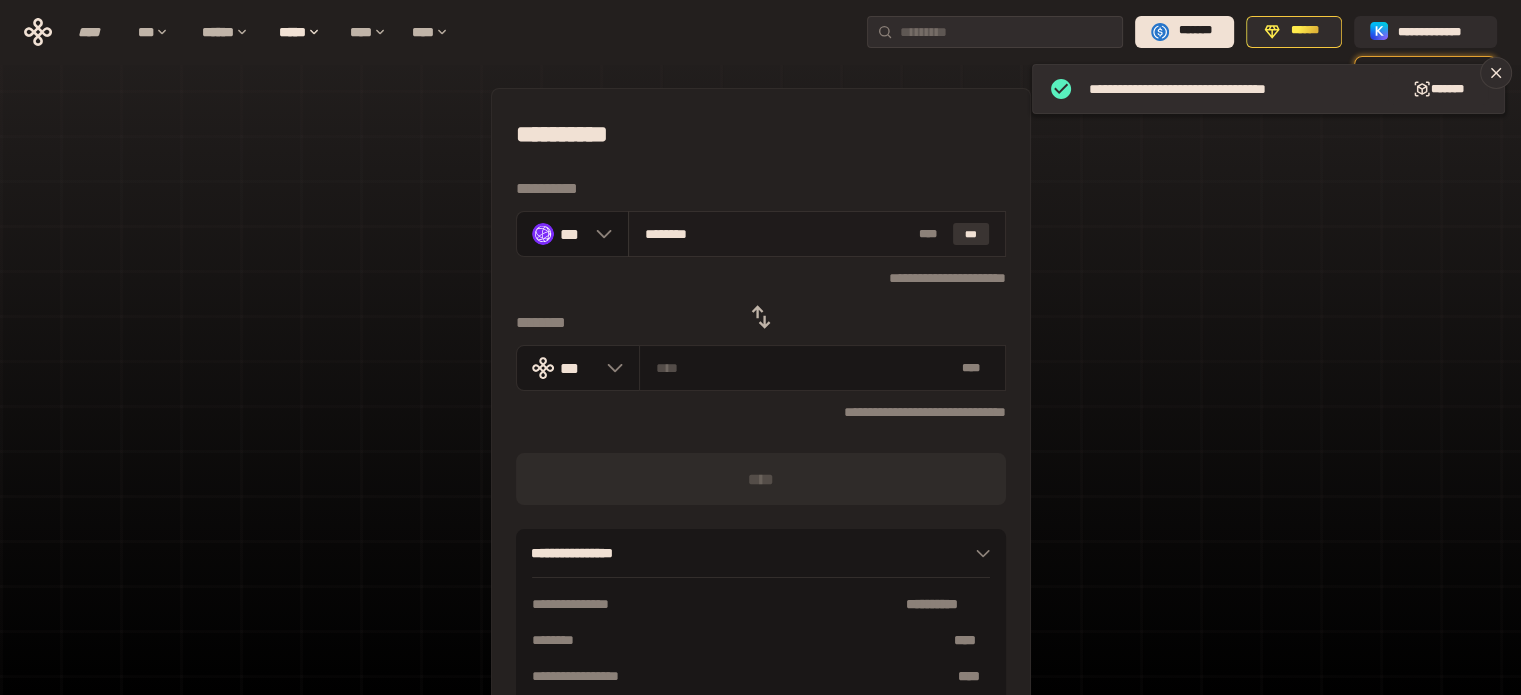 type on "**********" 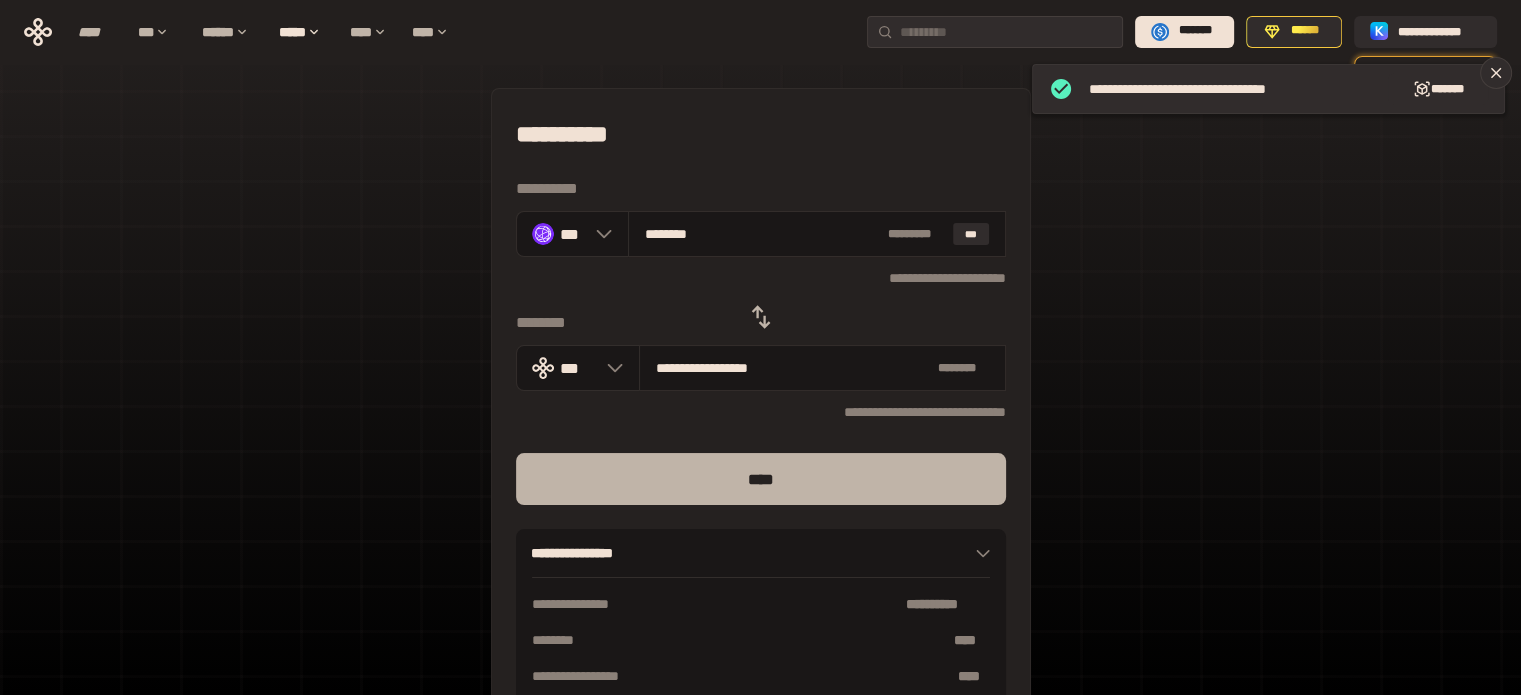 click on "****" at bounding box center [761, 479] 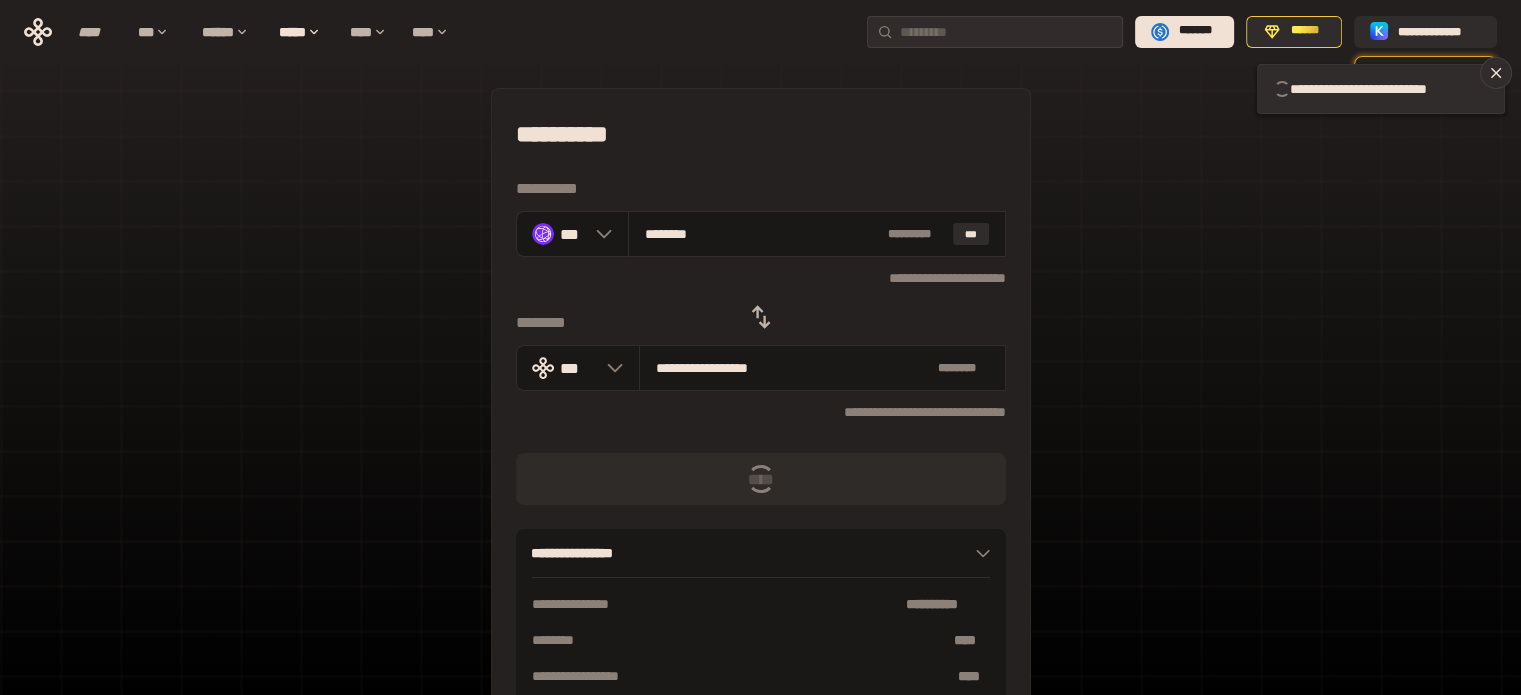 type 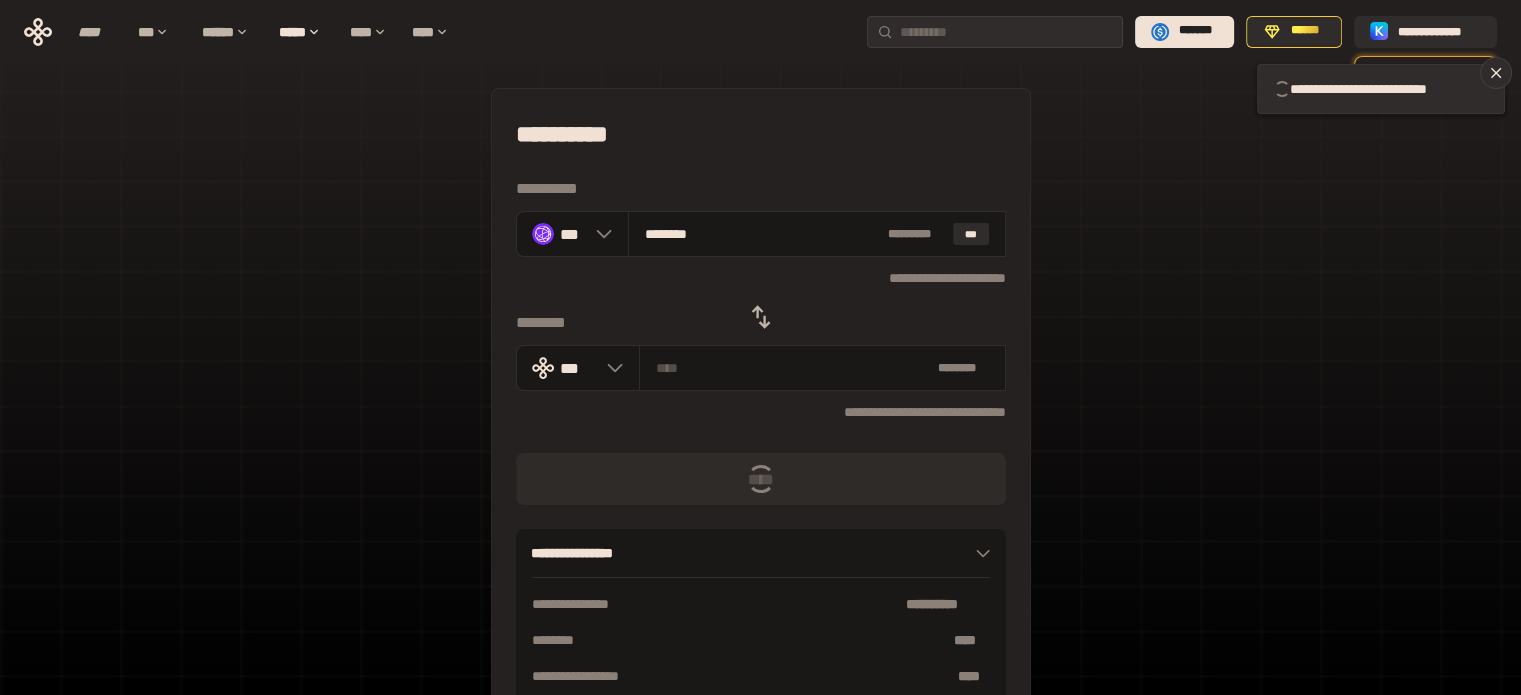 type 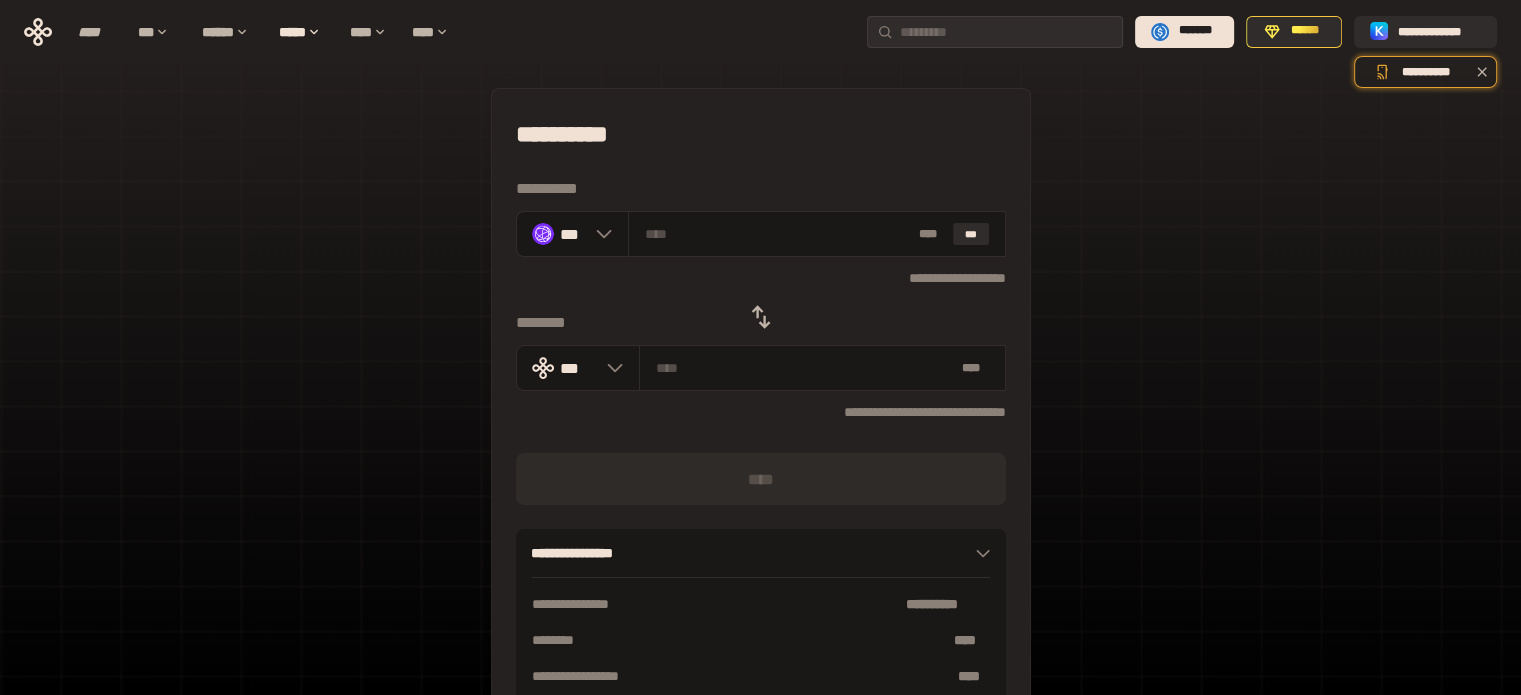 click 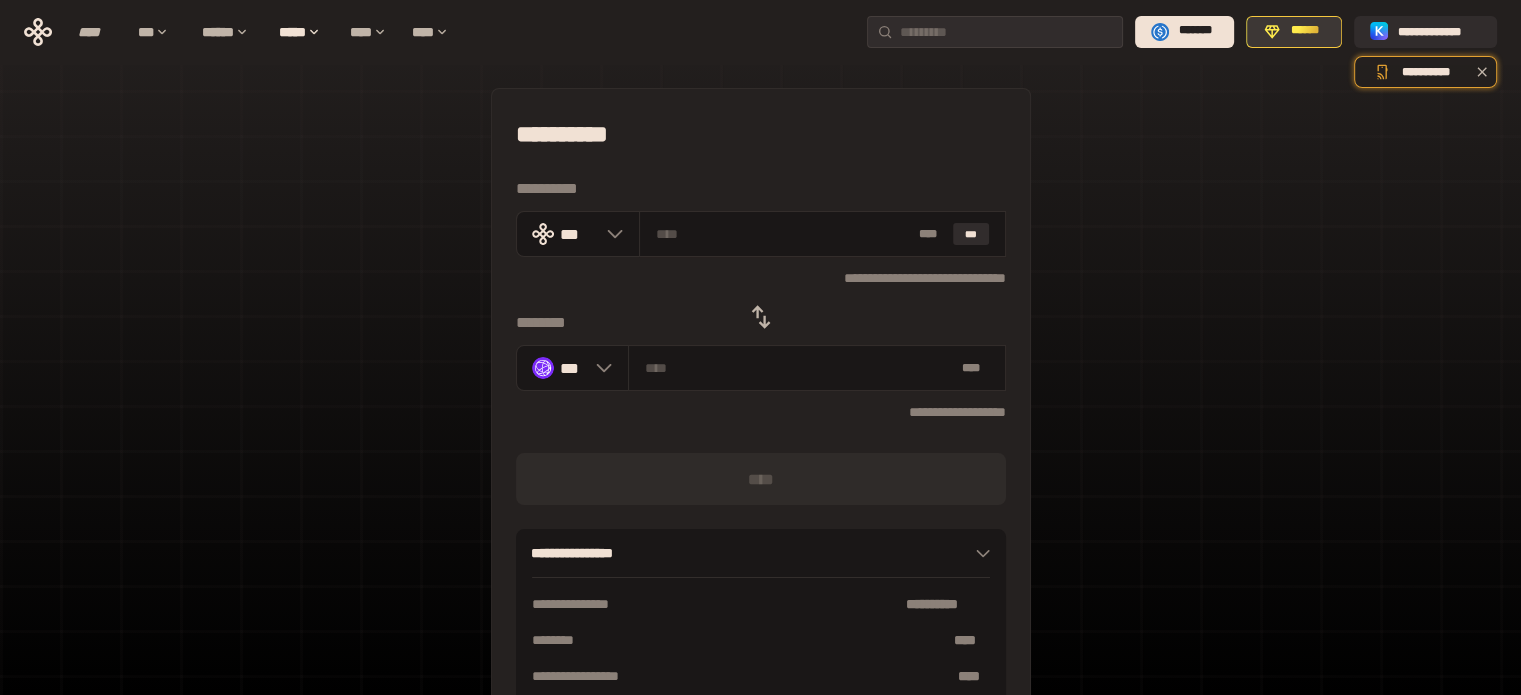 click on "******" at bounding box center (1305, 31) 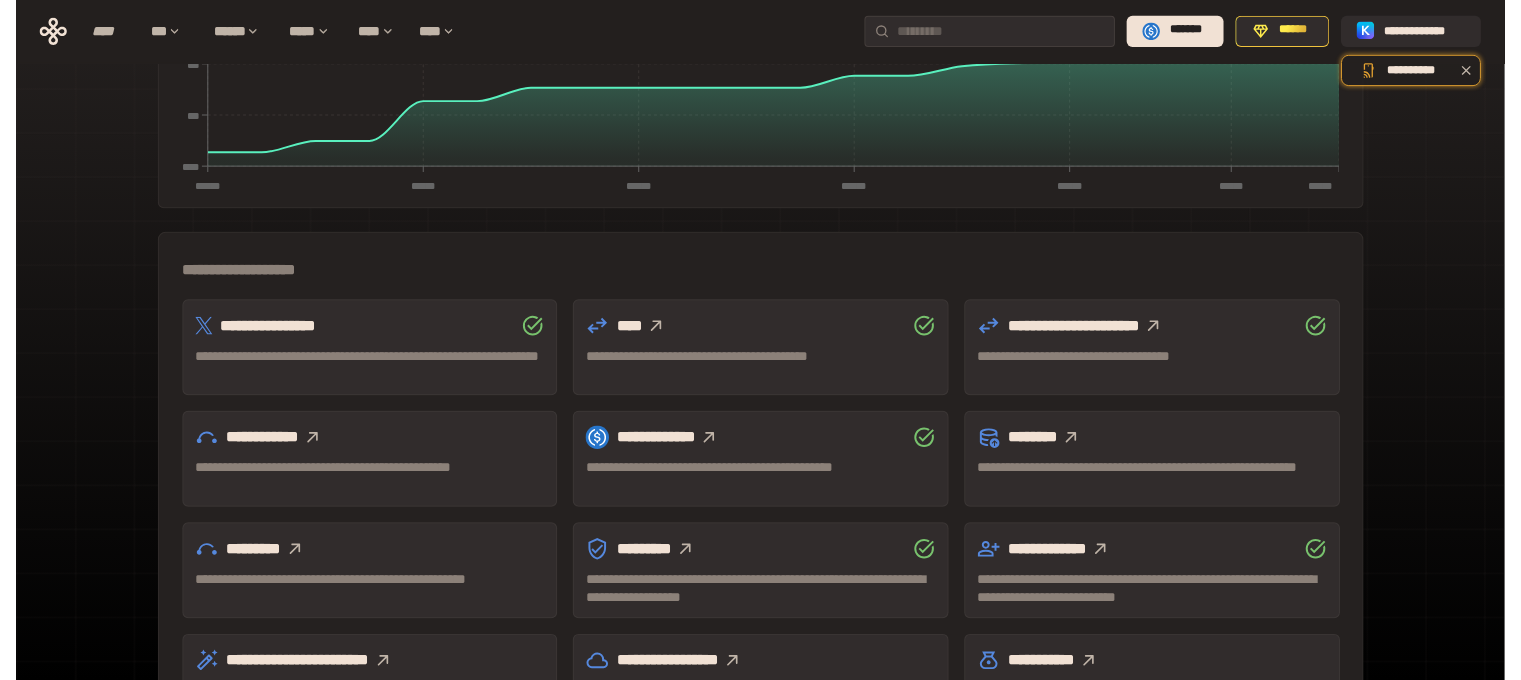 scroll, scrollTop: 500, scrollLeft: 0, axis: vertical 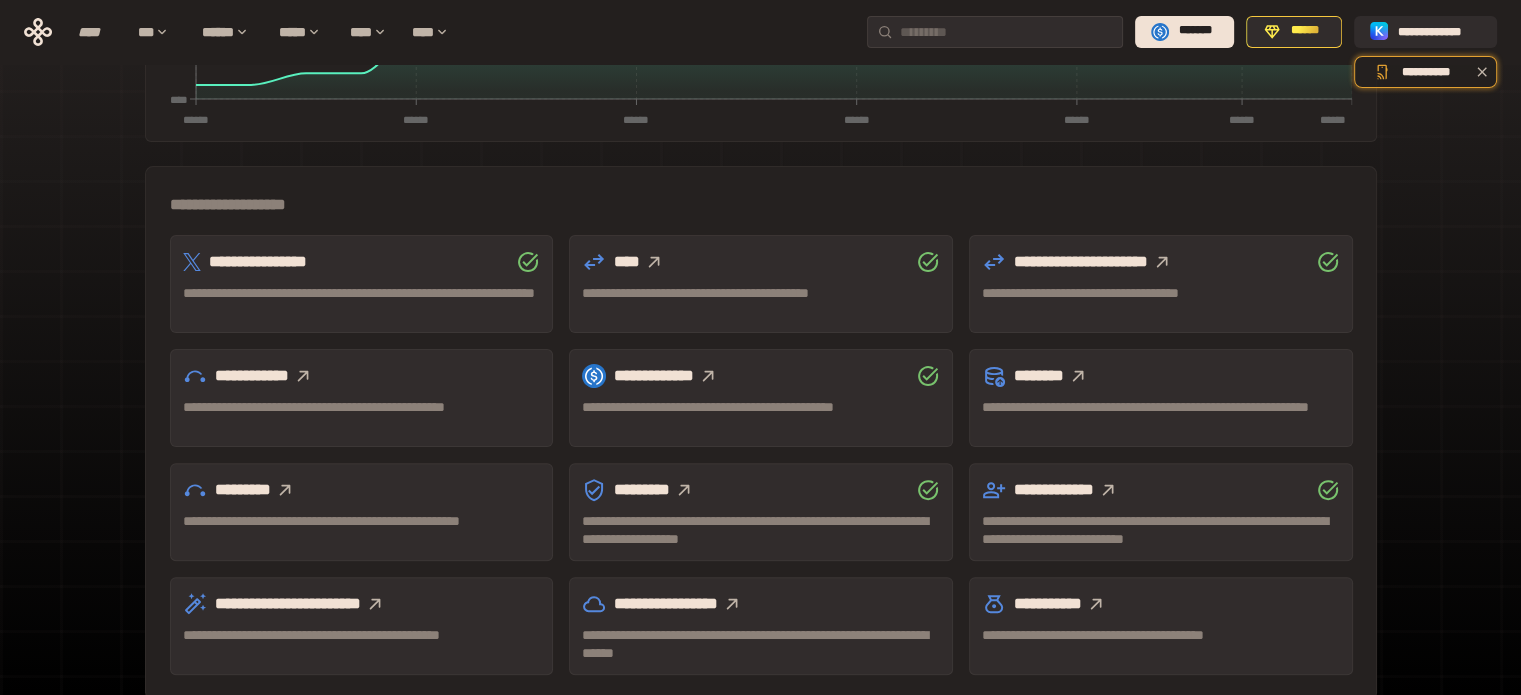 click 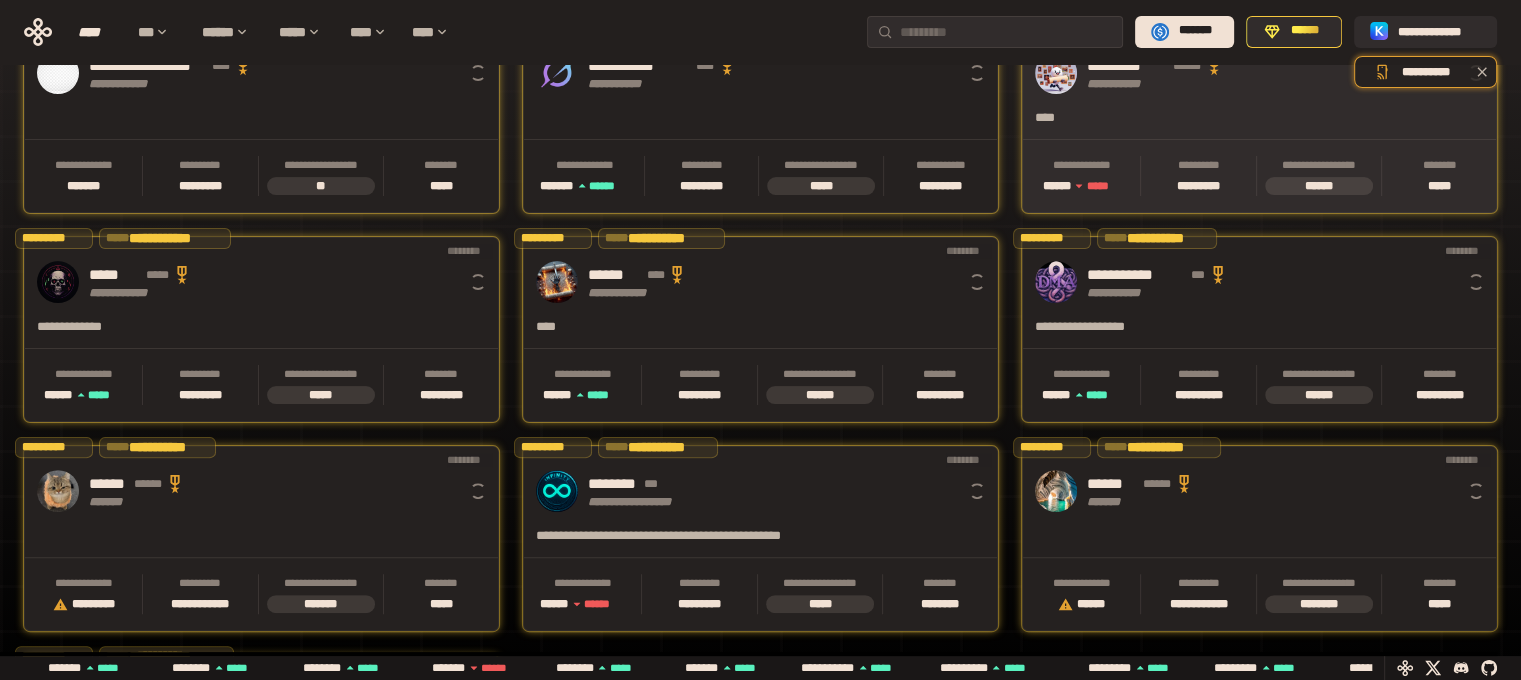 scroll, scrollTop: 0, scrollLeft: 16, axis: horizontal 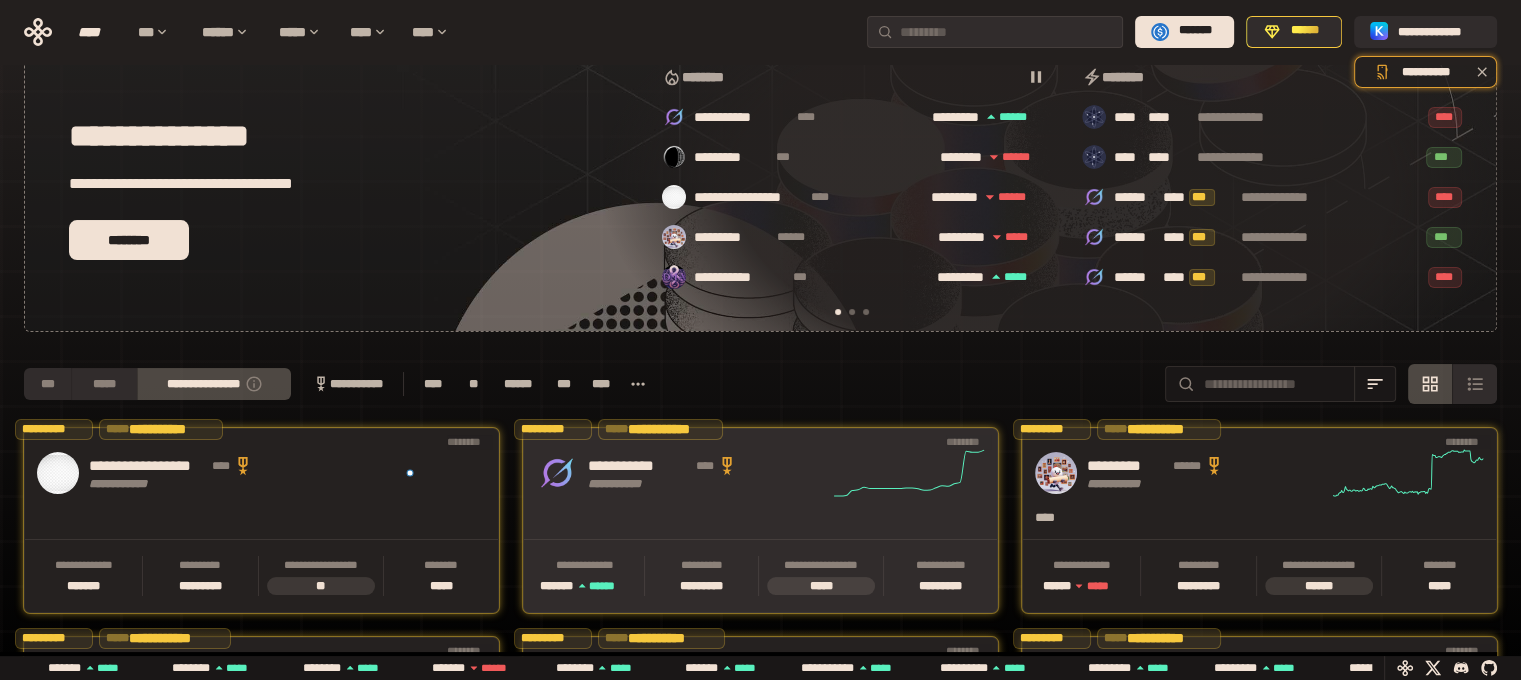 click 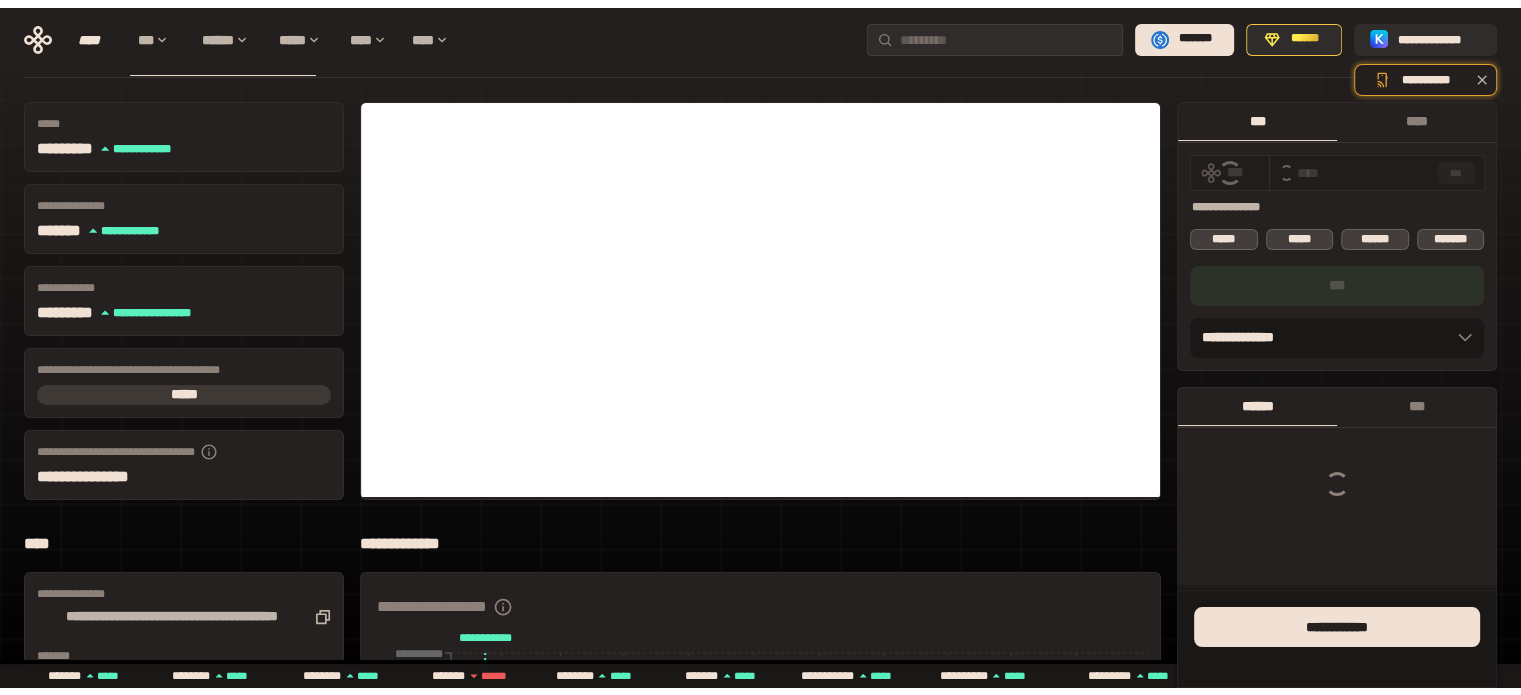 scroll, scrollTop: 0, scrollLeft: 0, axis: both 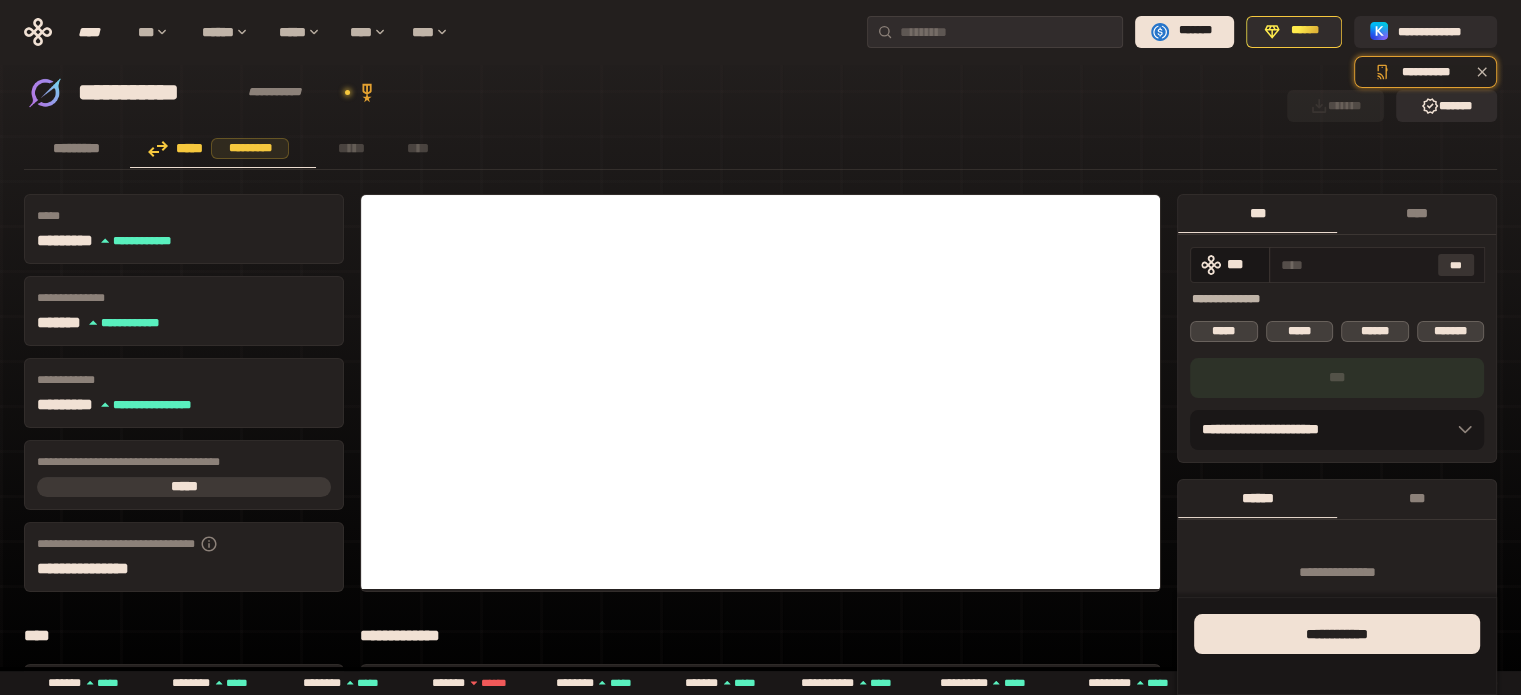 click on "***" at bounding box center [1456, 265] 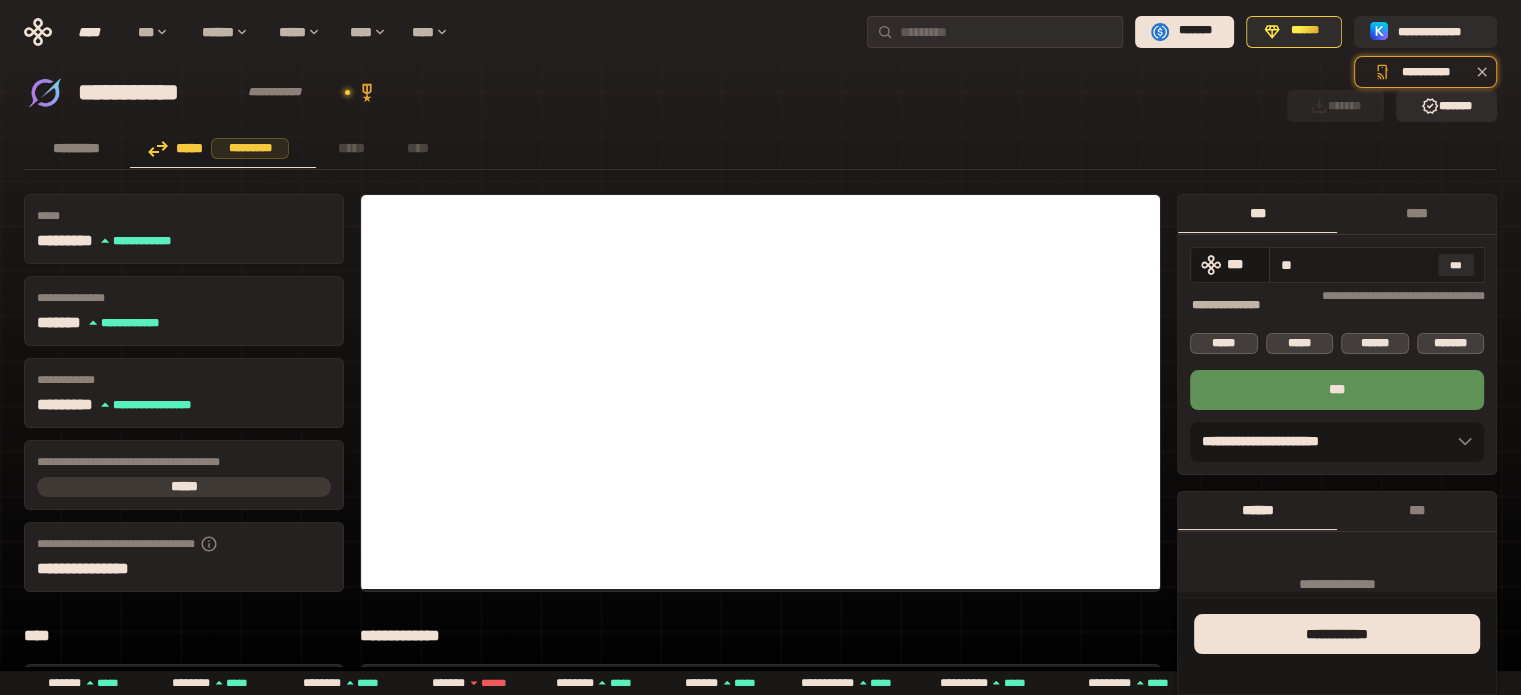 type on "*" 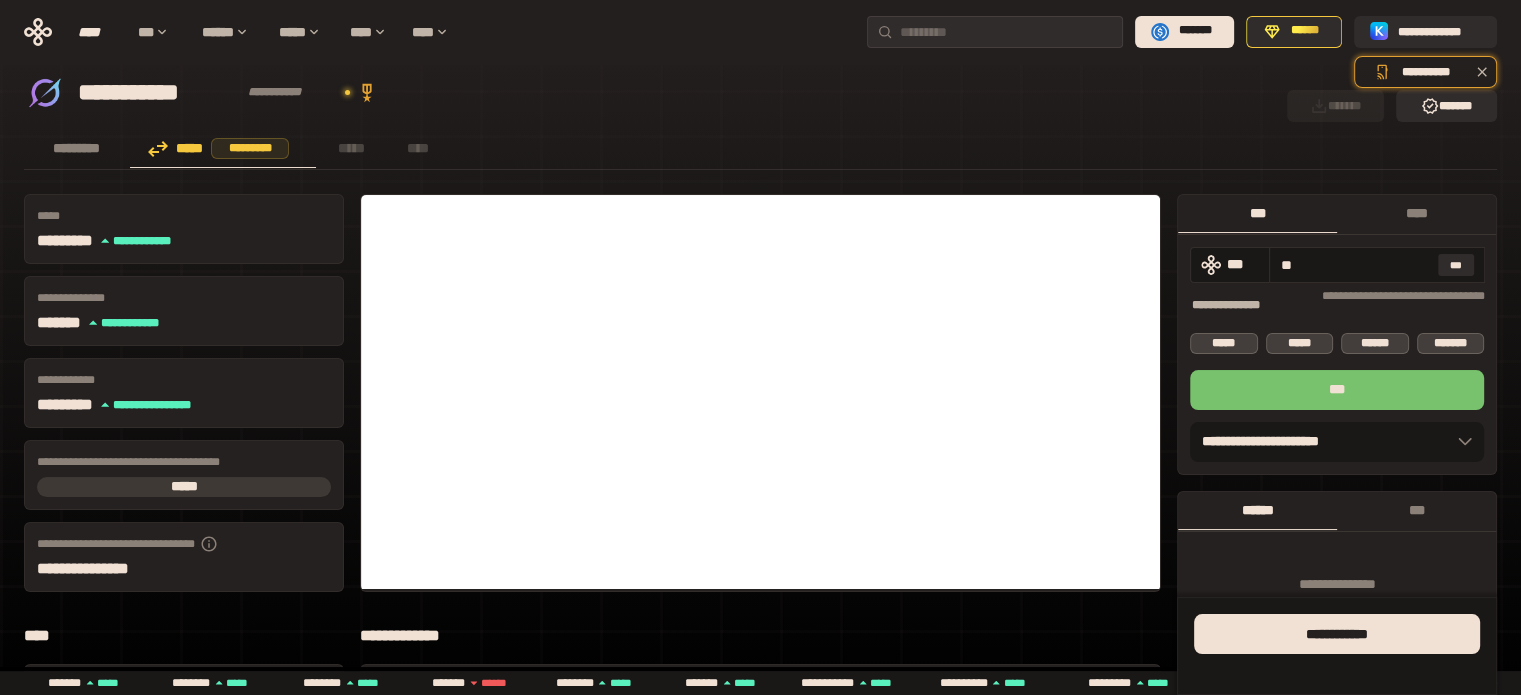 type on "**" 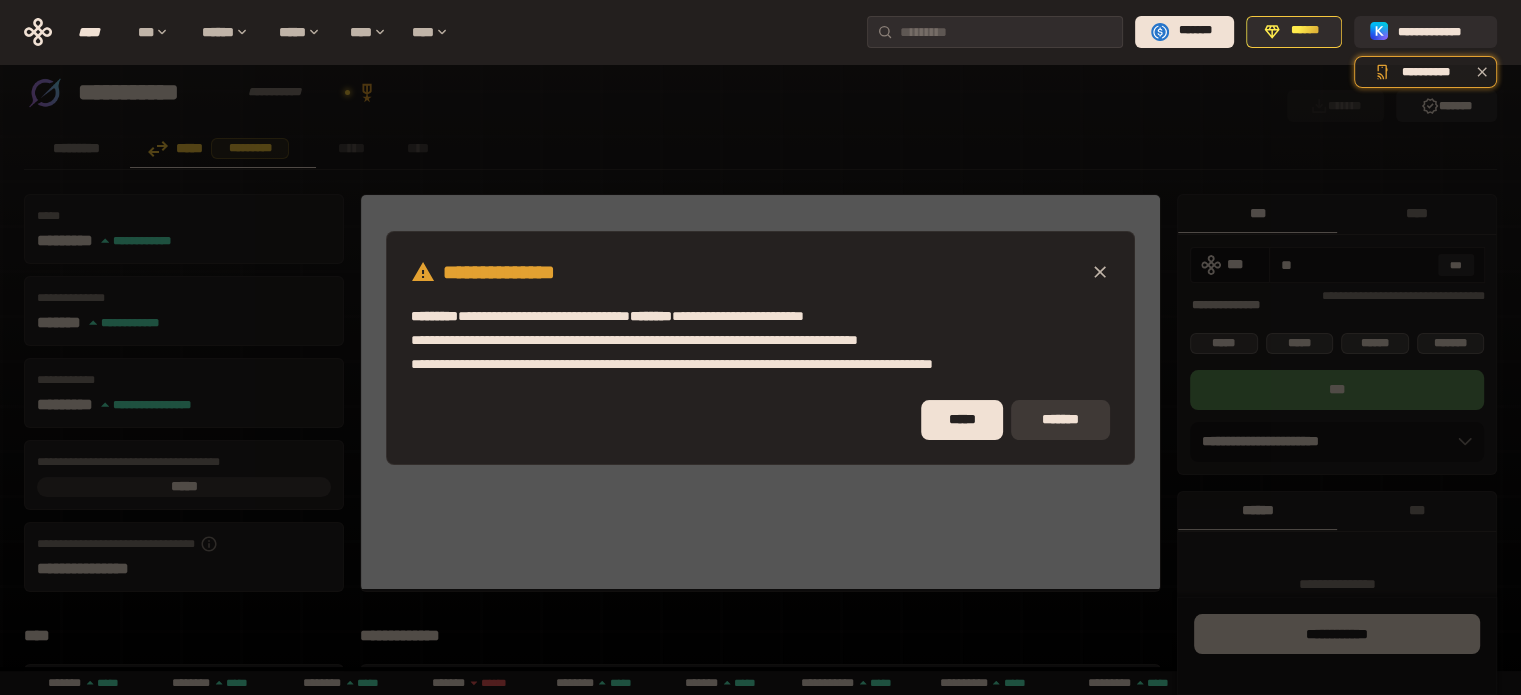 click on "*******" at bounding box center (1060, 420) 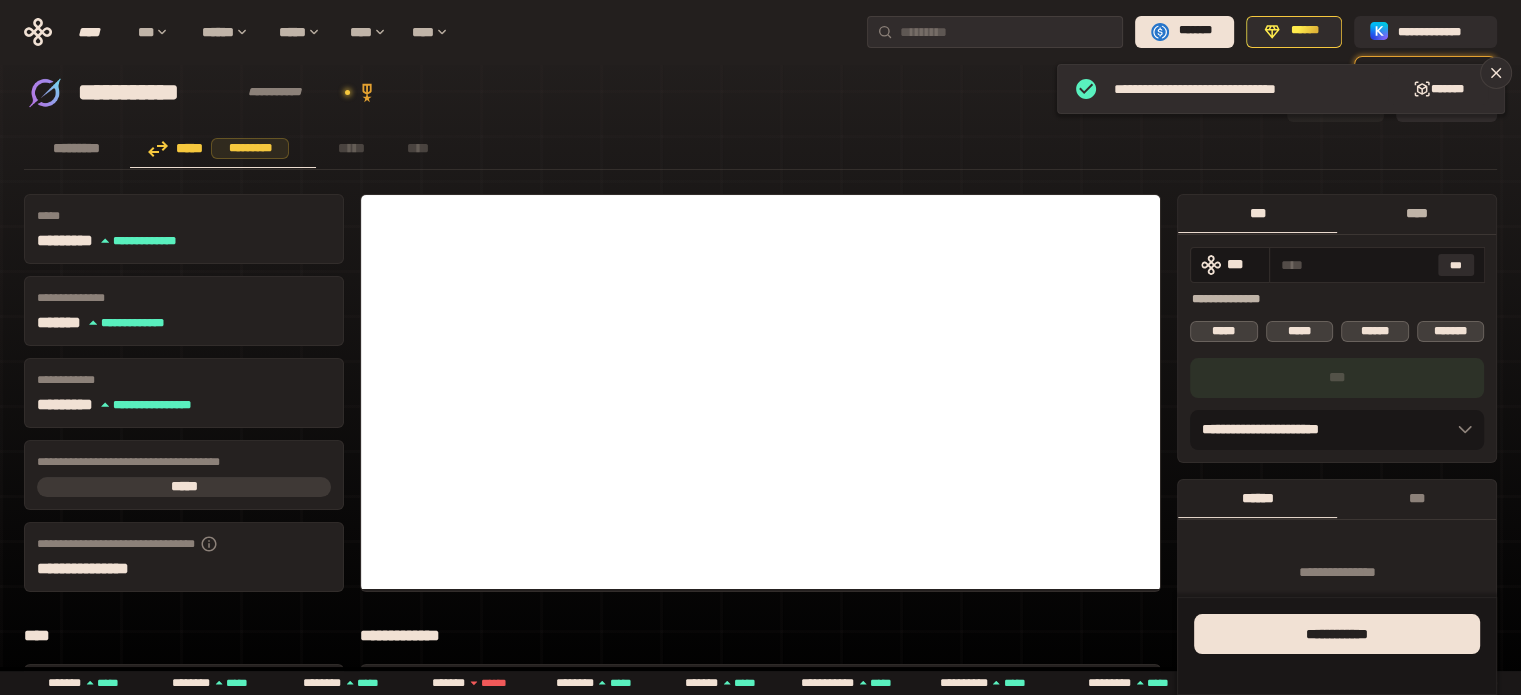 click on "****" at bounding box center (1416, 213) 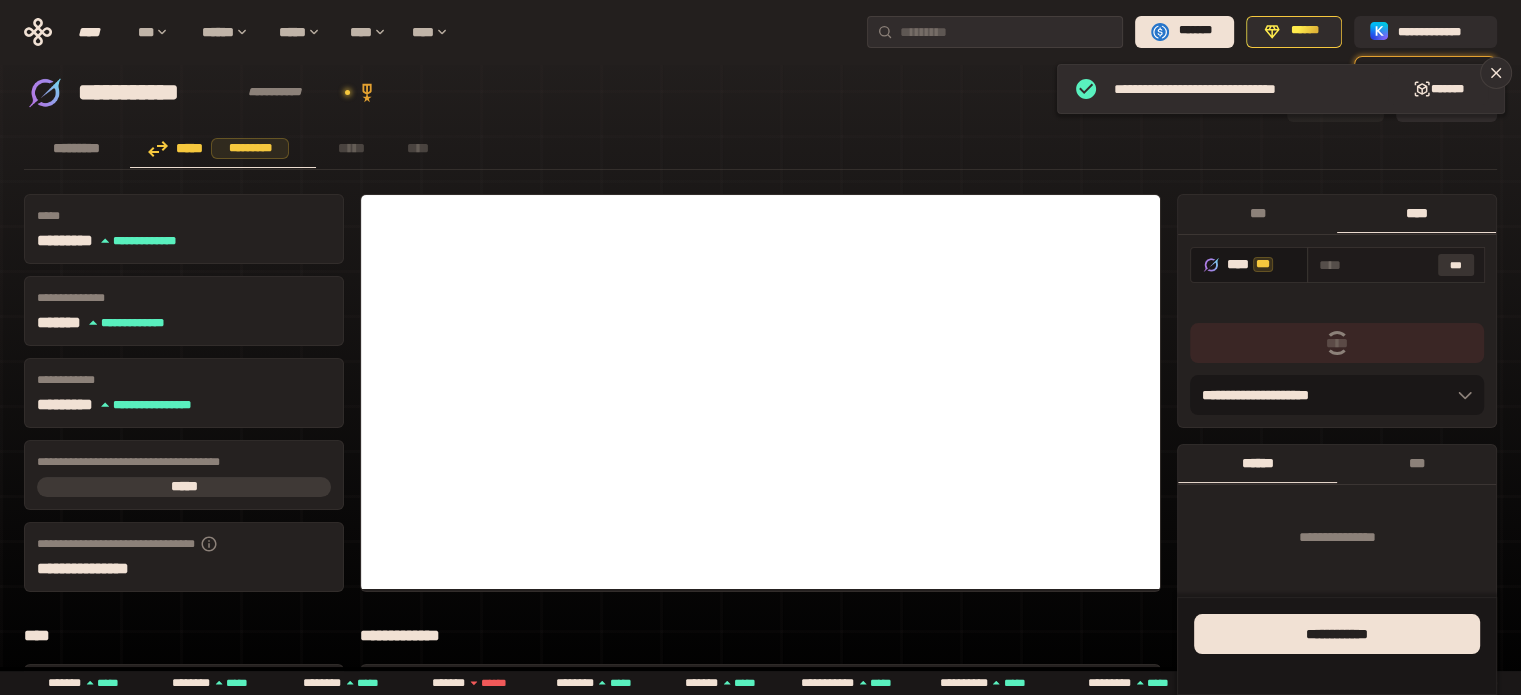 click on "***" at bounding box center [1456, 265] 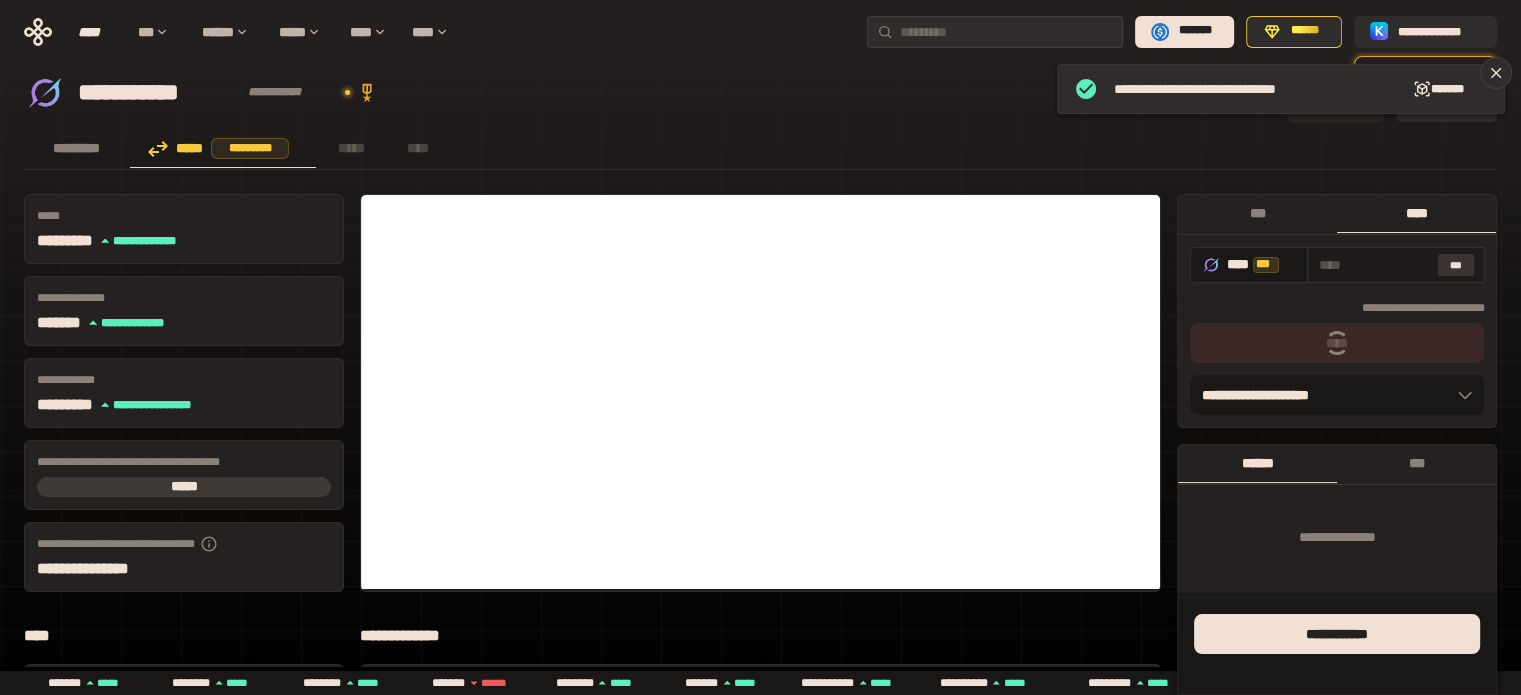 type on "**********" 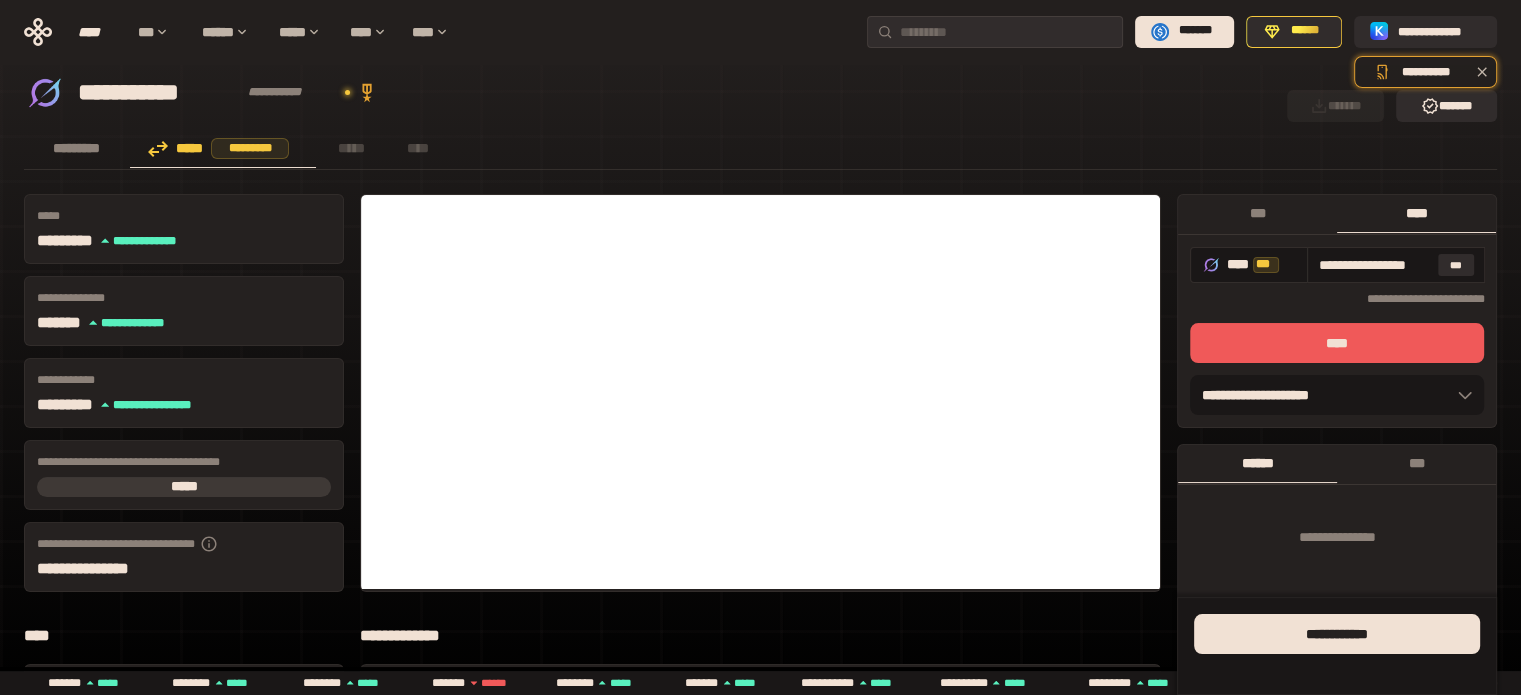 click on "****" at bounding box center [1337, 343] 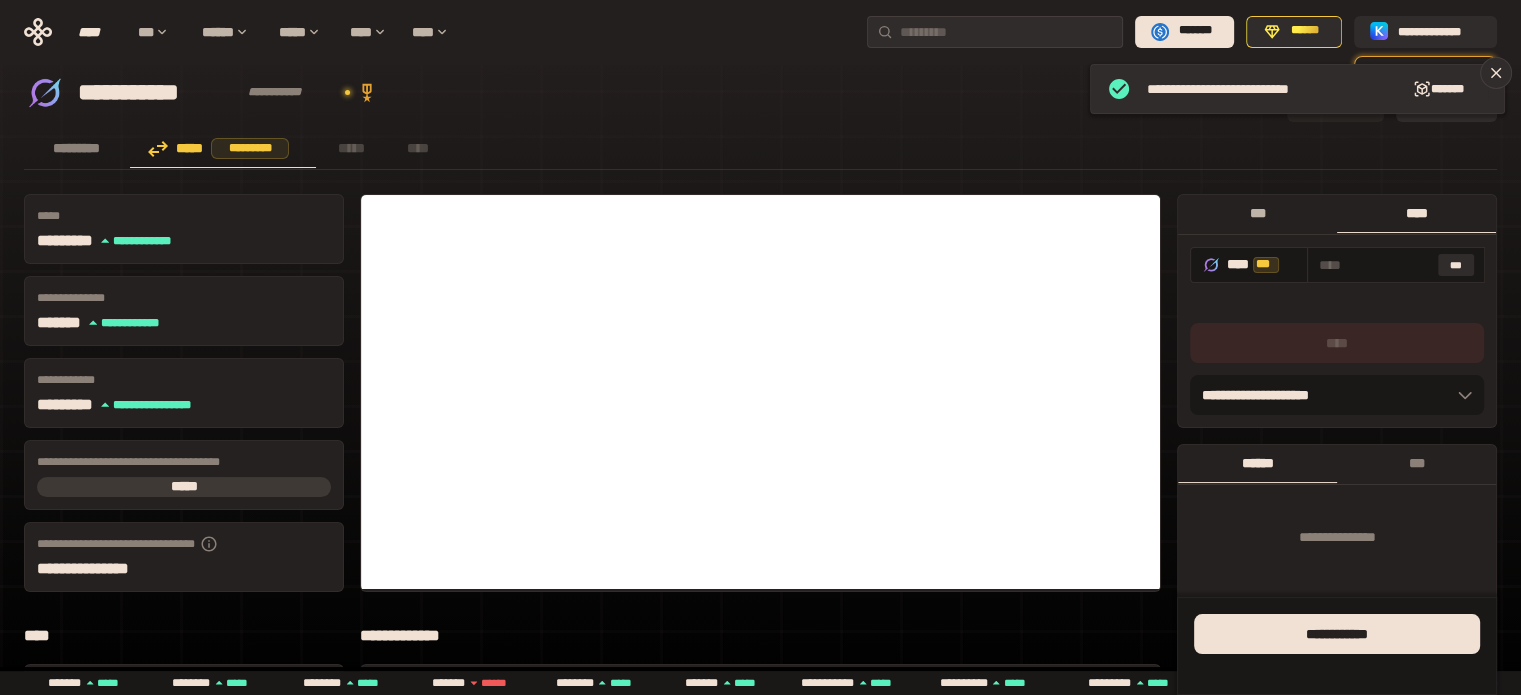 click on "***" at bounding box center [1257, 213] 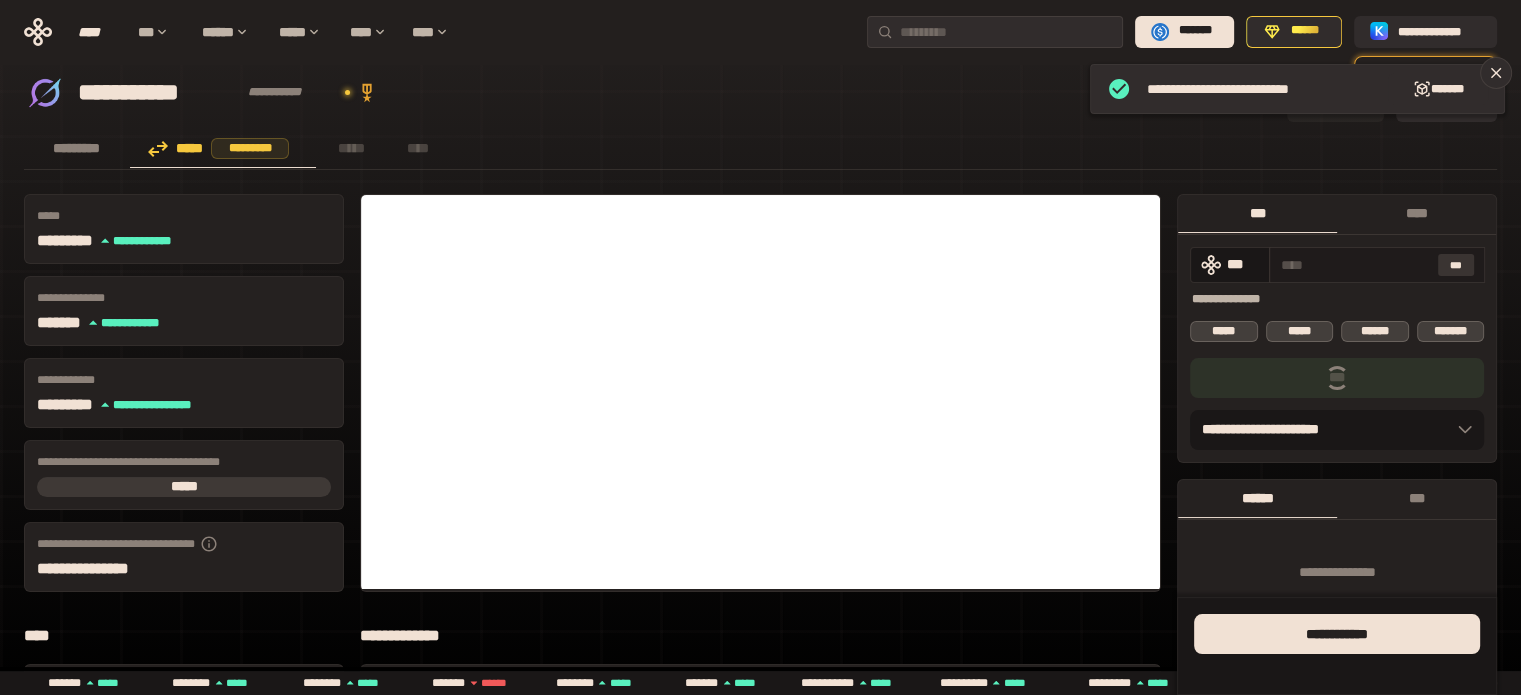 click on "***" at bounding box center (1456, 265) 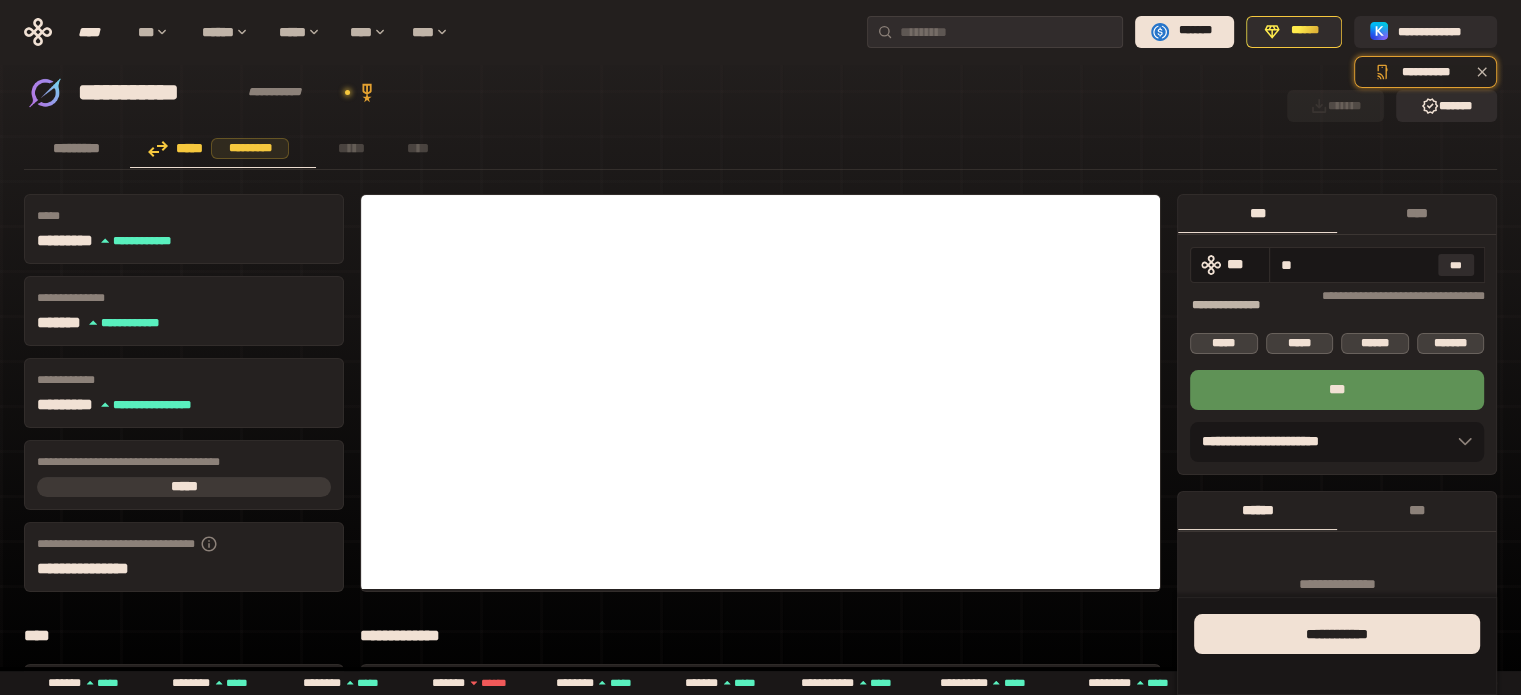 type on "*" 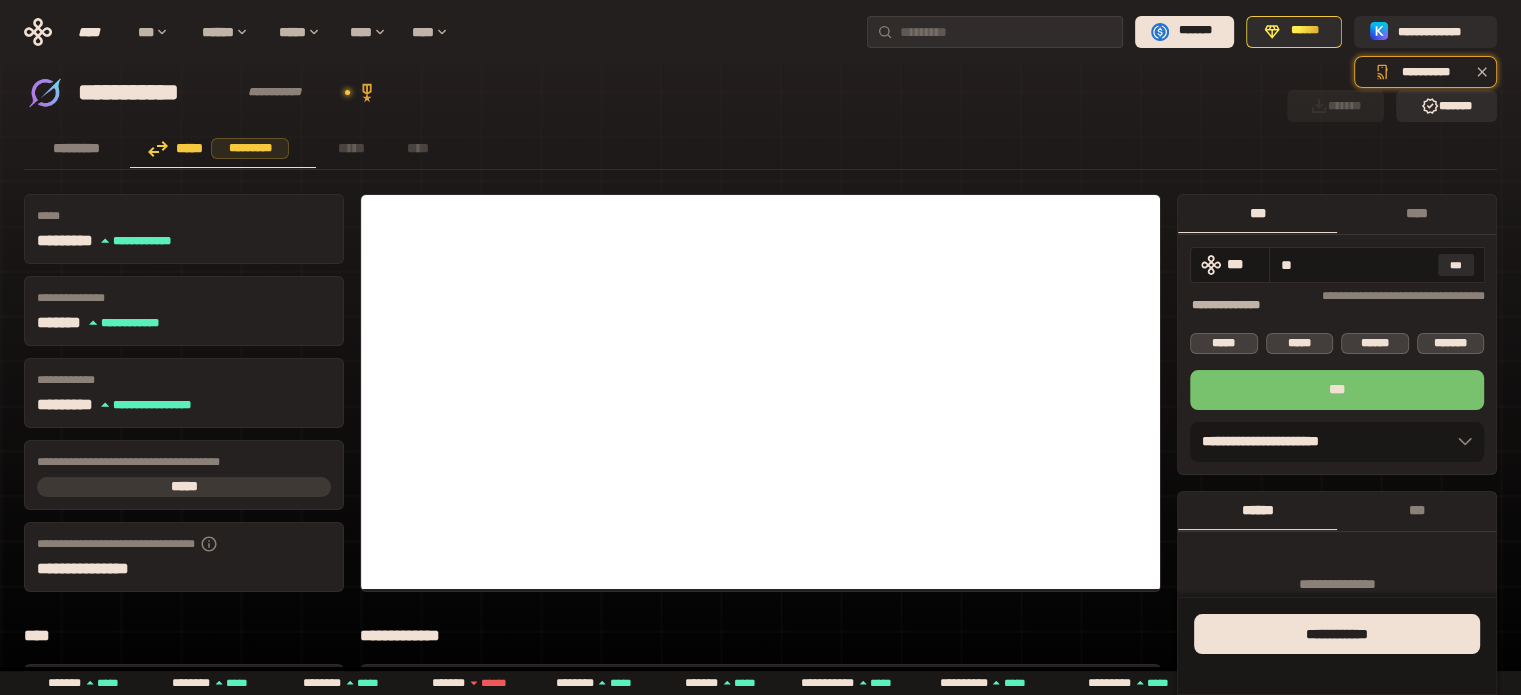 type on "**" 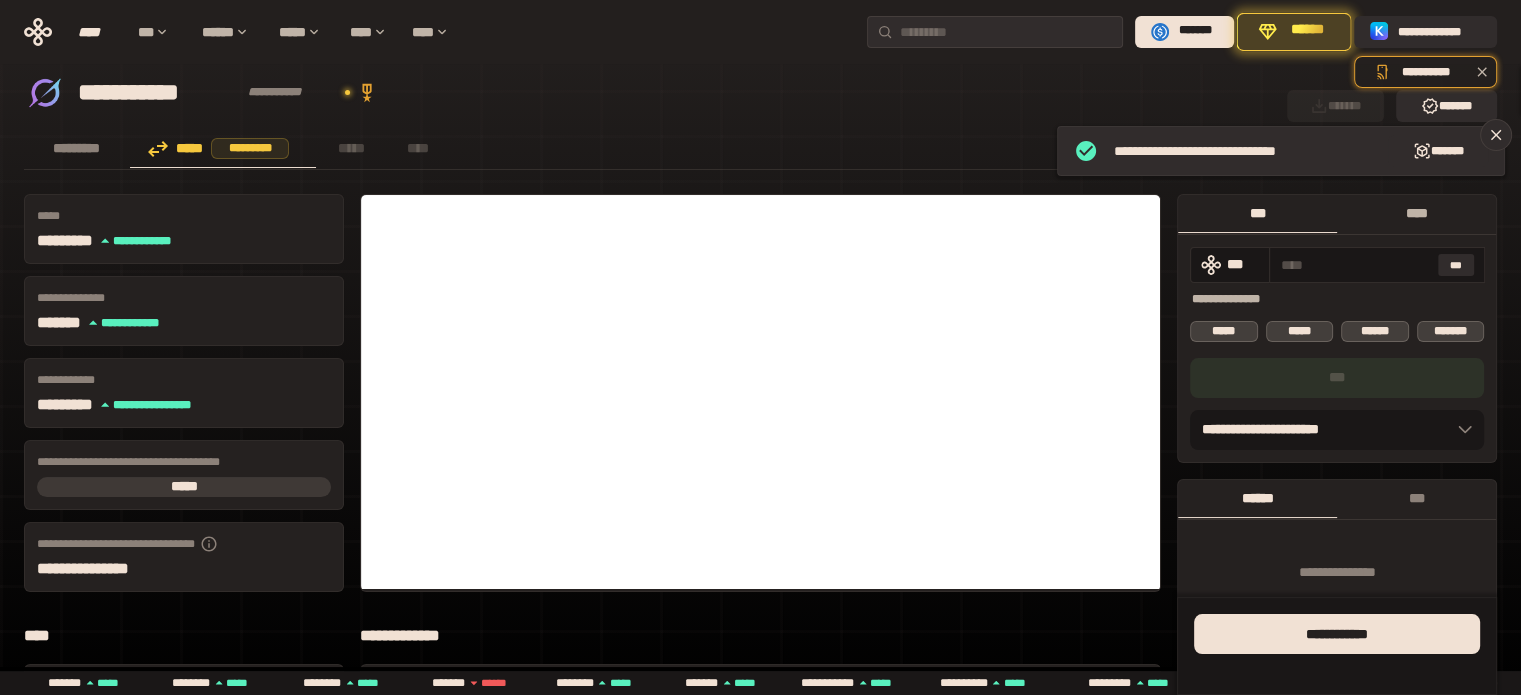 click on "****" at bounding box center (1416, 213) 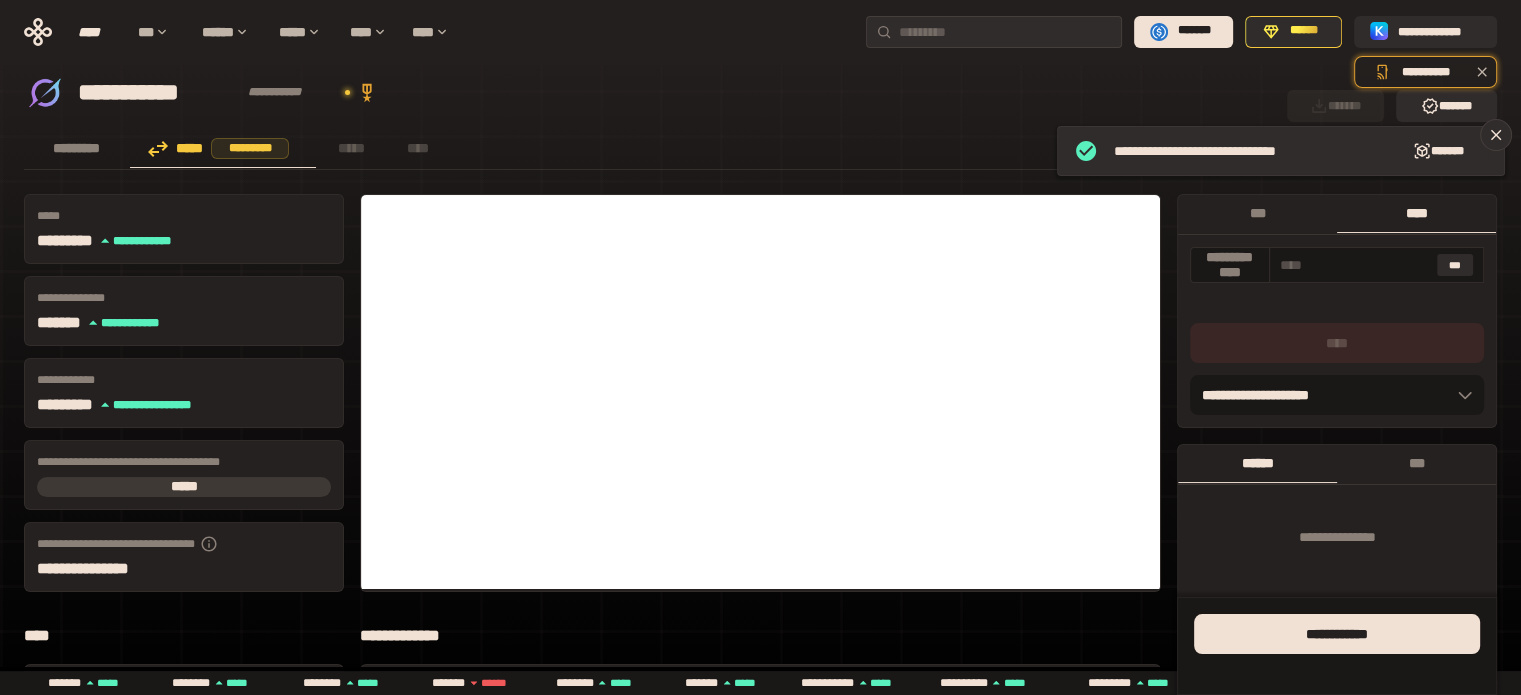 click on "***" at bounding box center [1455, 265] 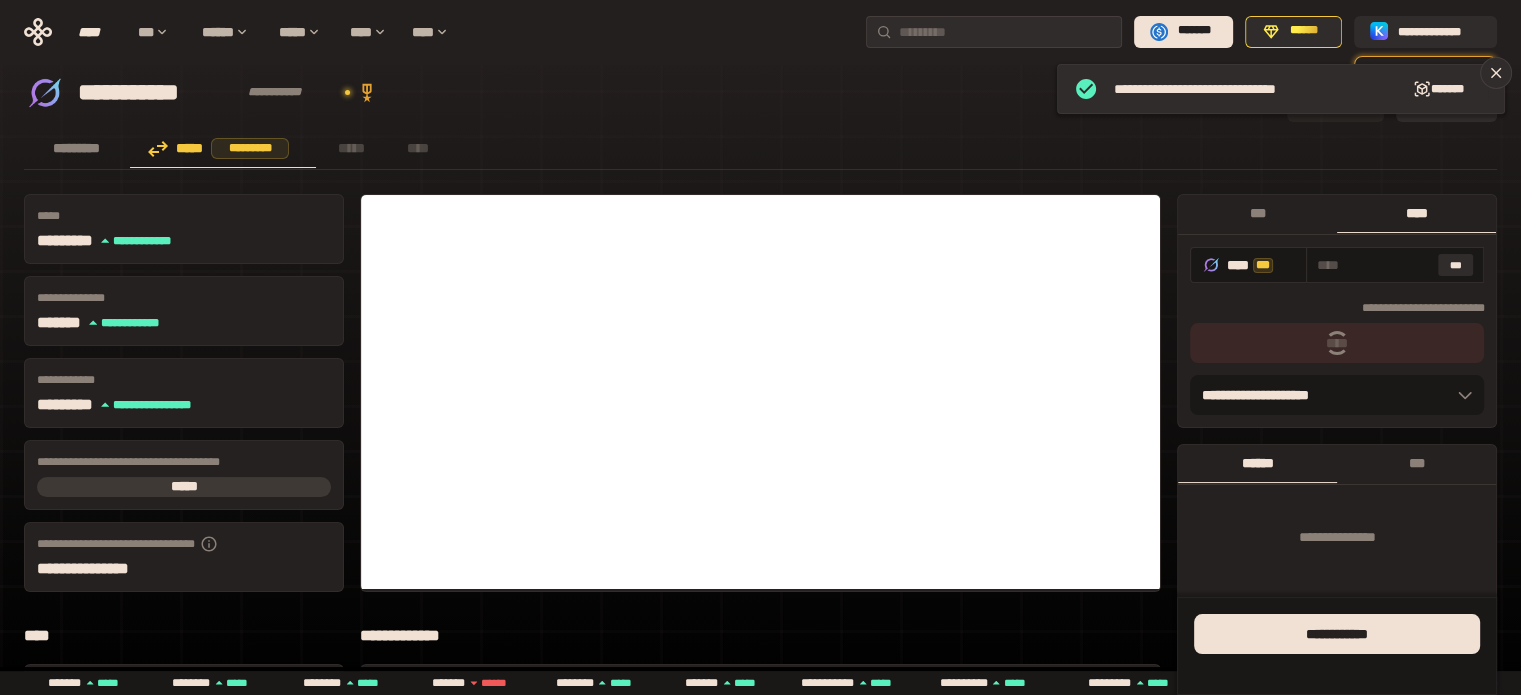 type on "**********" 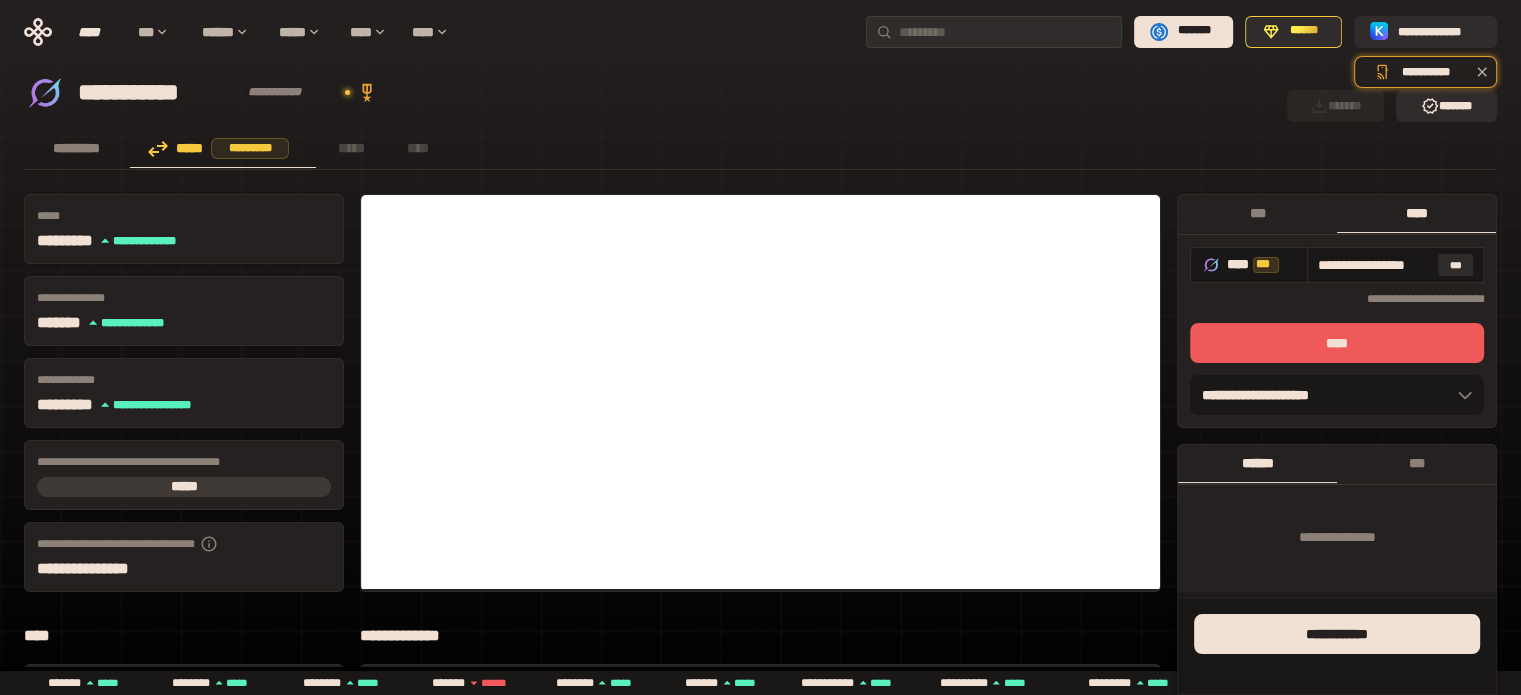 click on "****" at bounding box center (1337, 343) 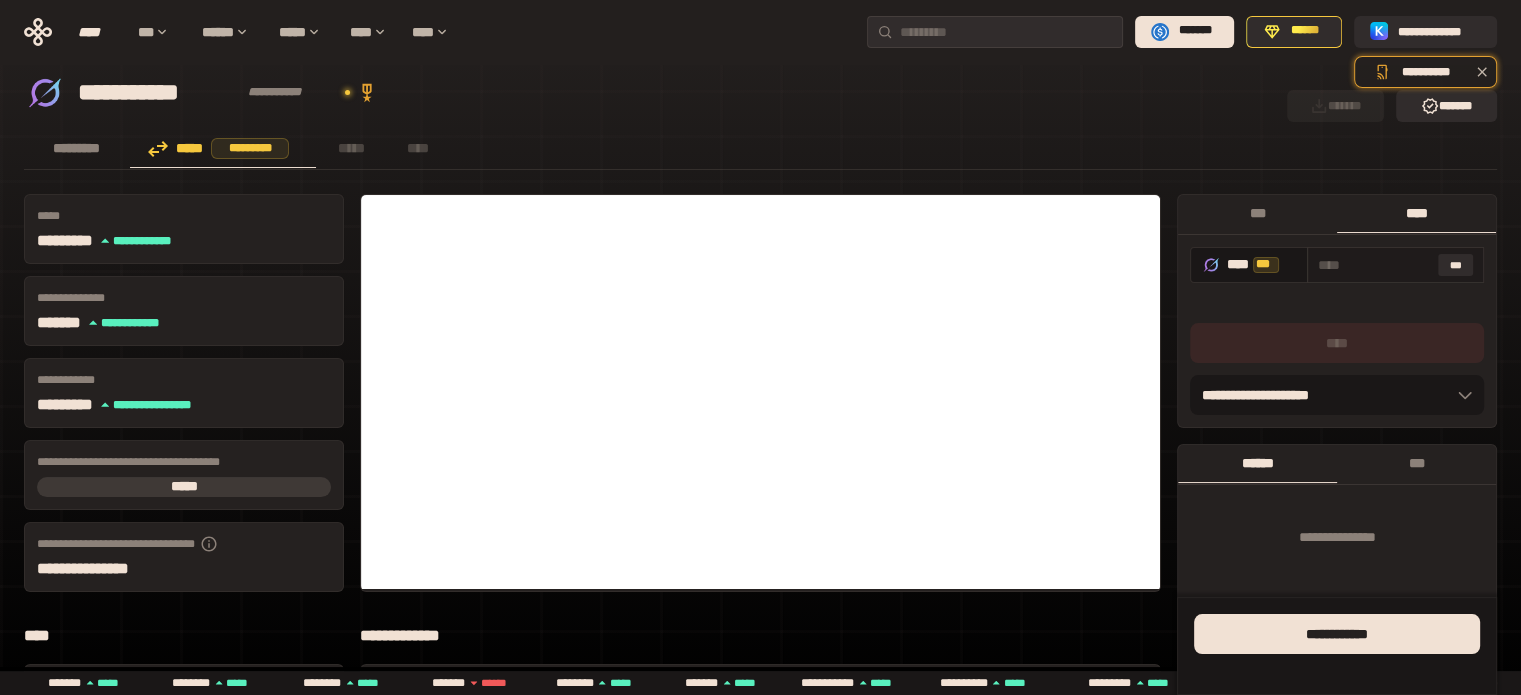 click on "***" at bounding box center (1456, 265) 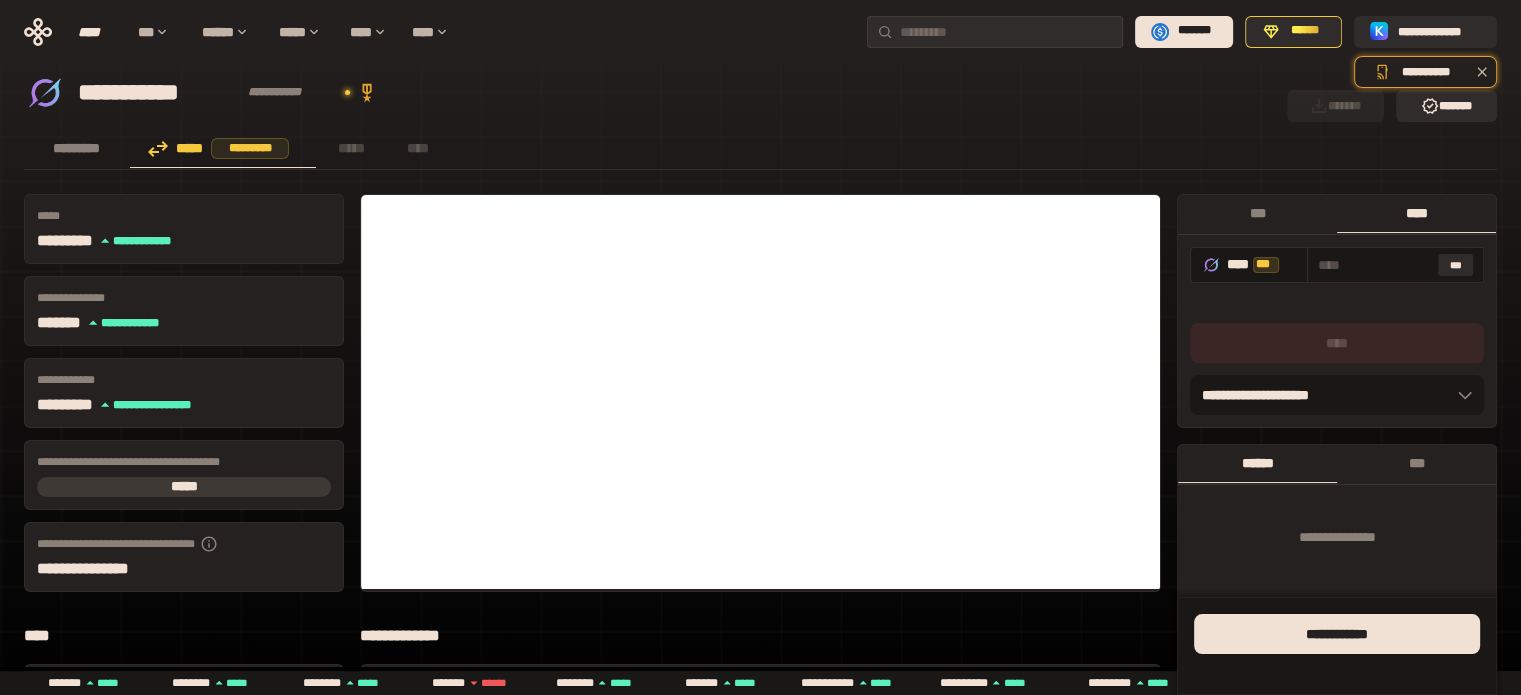 type on "*" 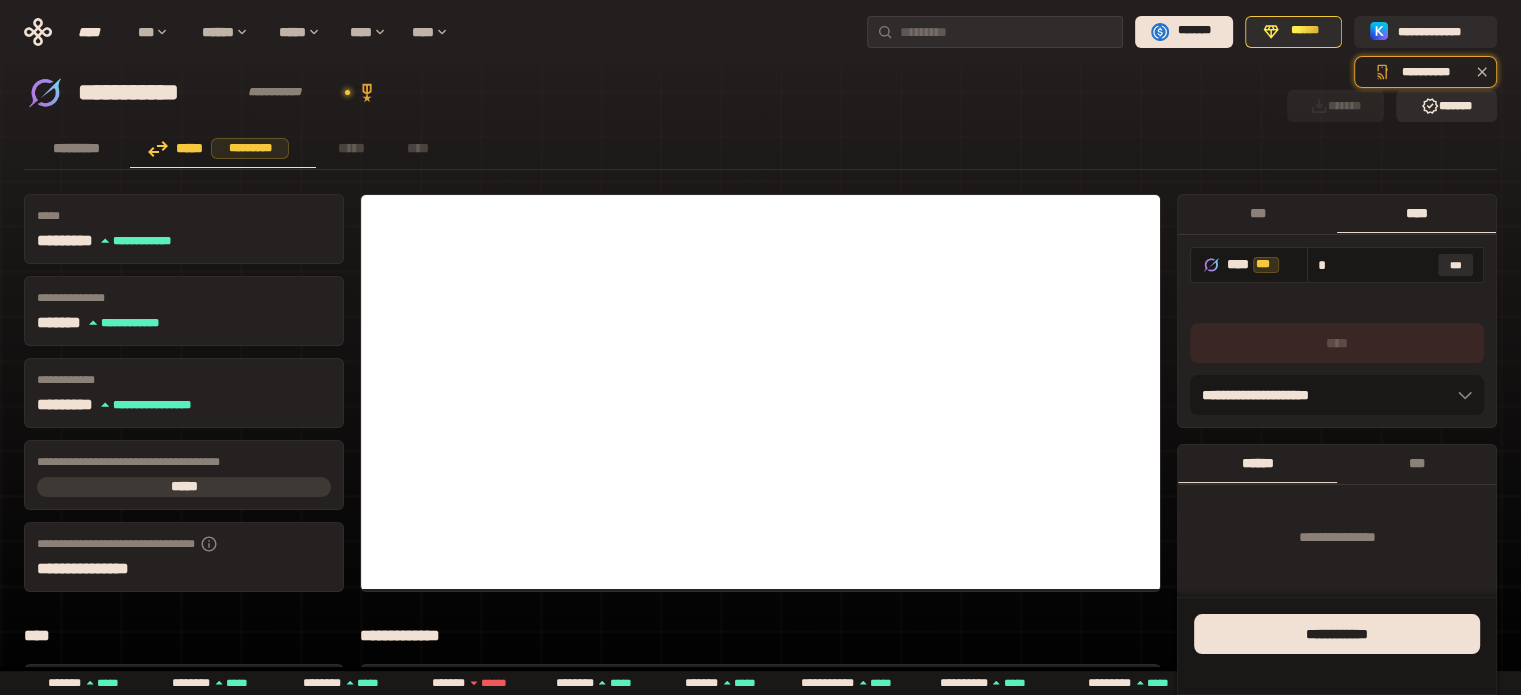 type 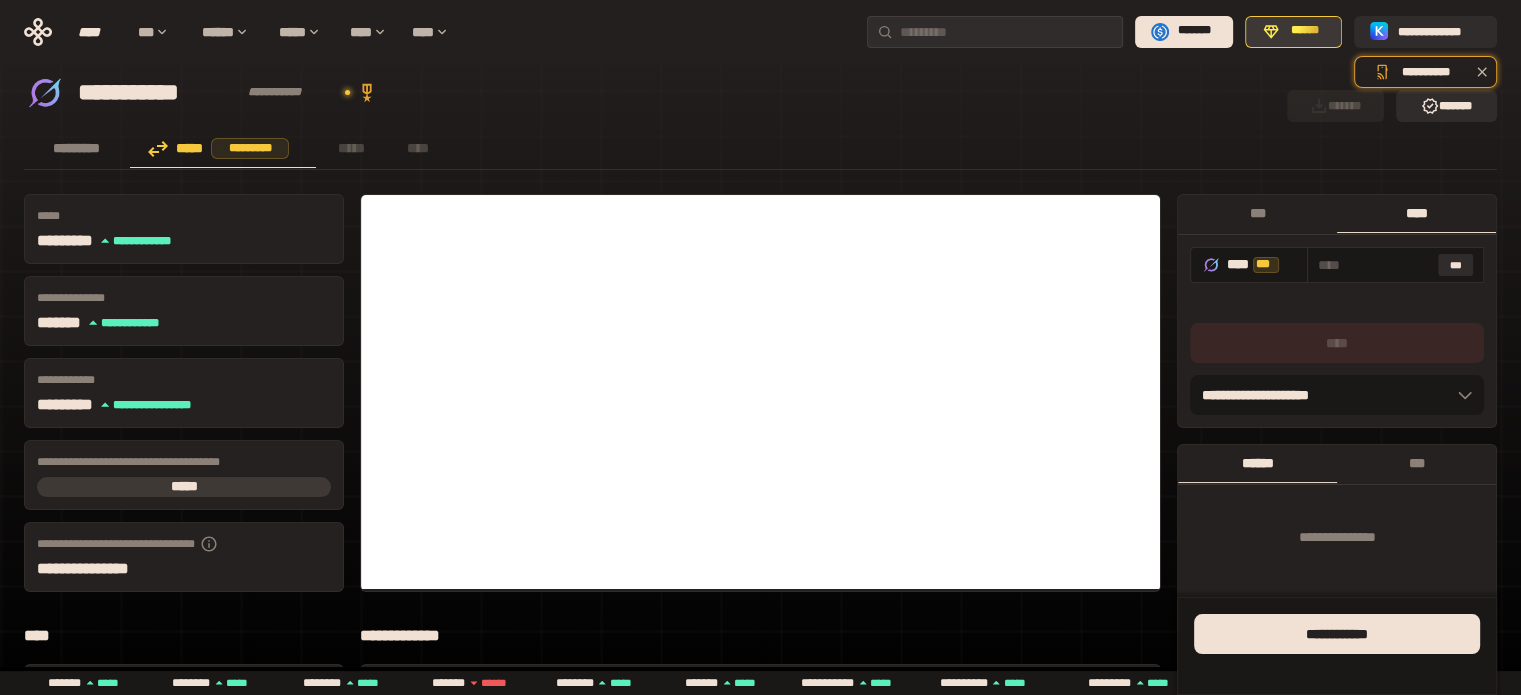 click on "******" at bounding box center (1304, 31) 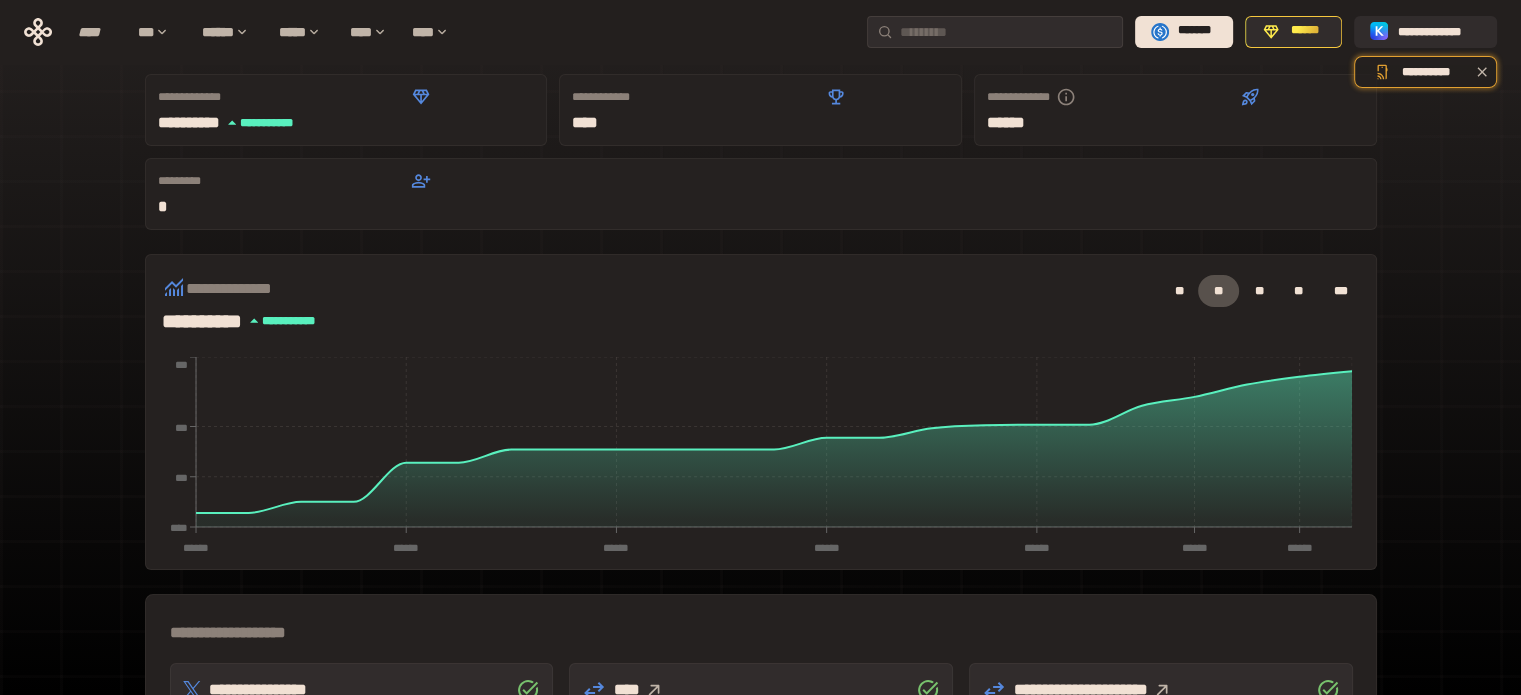scroll, scrollTop: 9, scrollLeft: 0, axis: vertical 